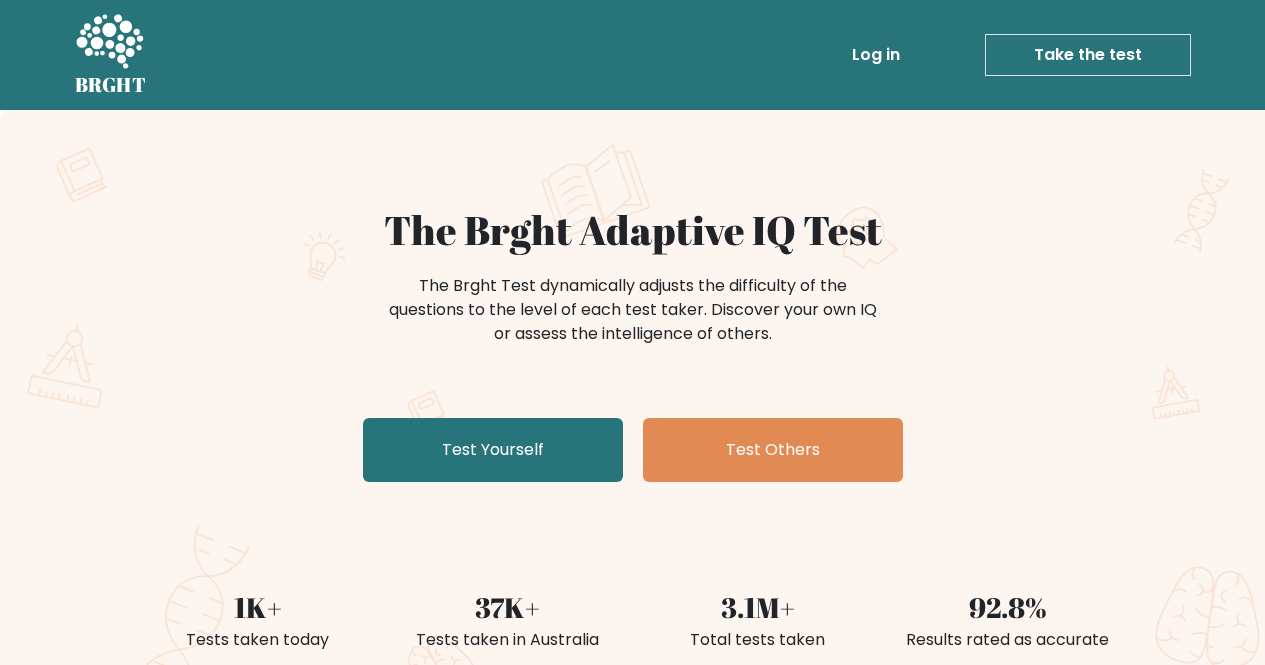 scroll, scrollTop: 0, scrollLeft: 0, axis: both 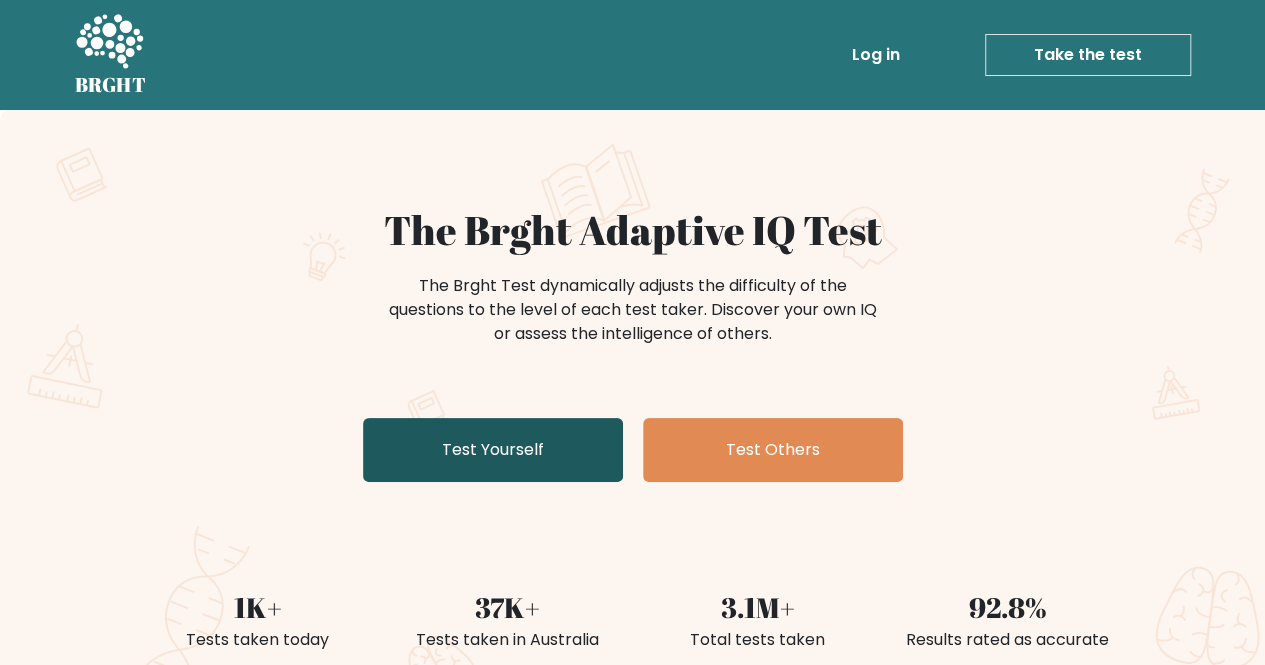 click on "Test Yourself" at bounding box center [493, 450] 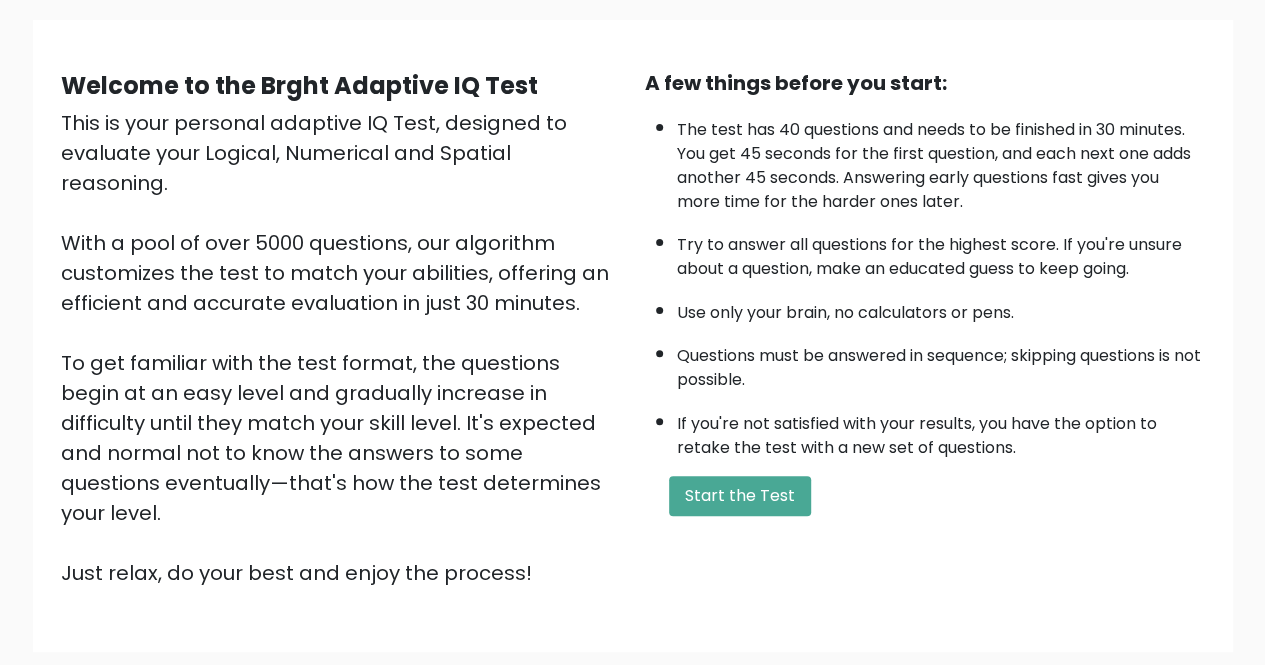 scroll, scrollTop: 140, scrollLeft: 0, axis: vertical 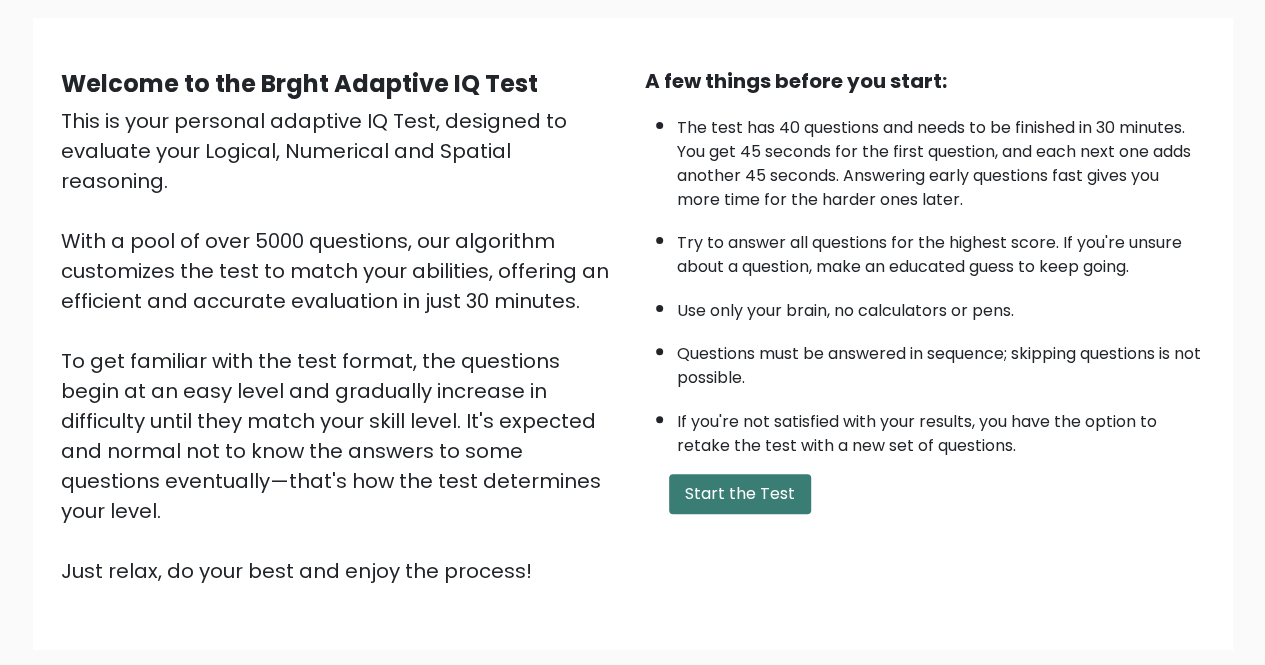 click on "Start the Test" at bounding box center (740, 494) 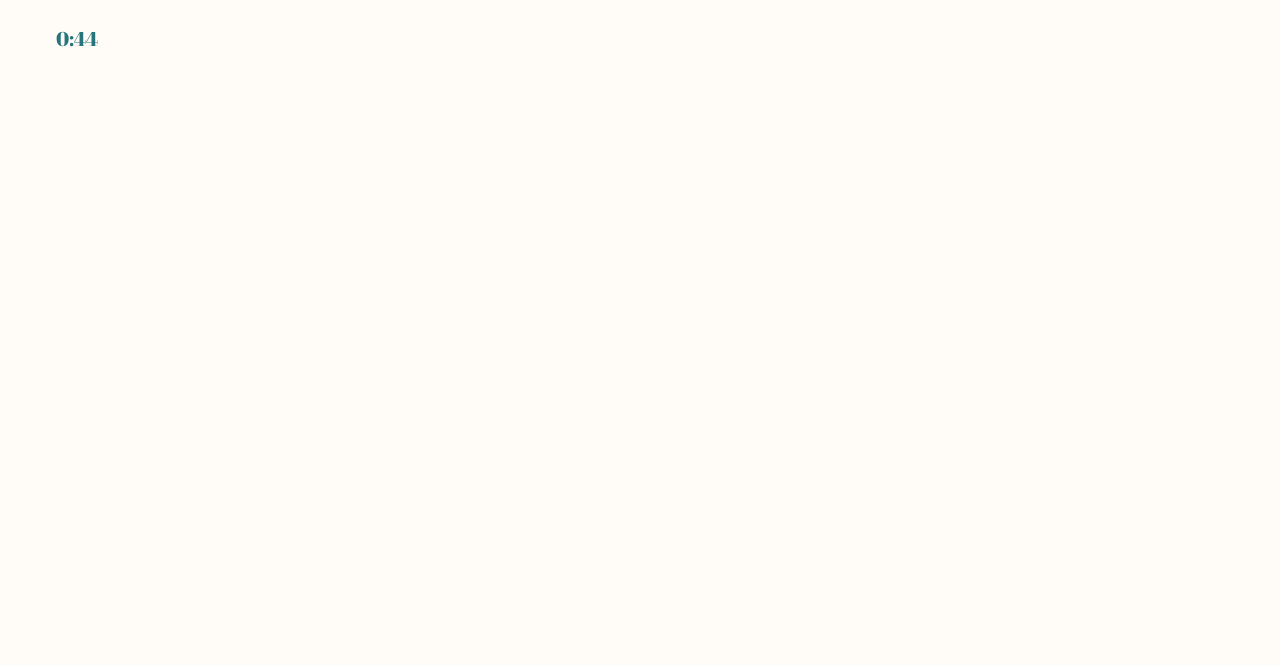 scroll, scrollTop: 0, scrollLeft: 0, axis: both 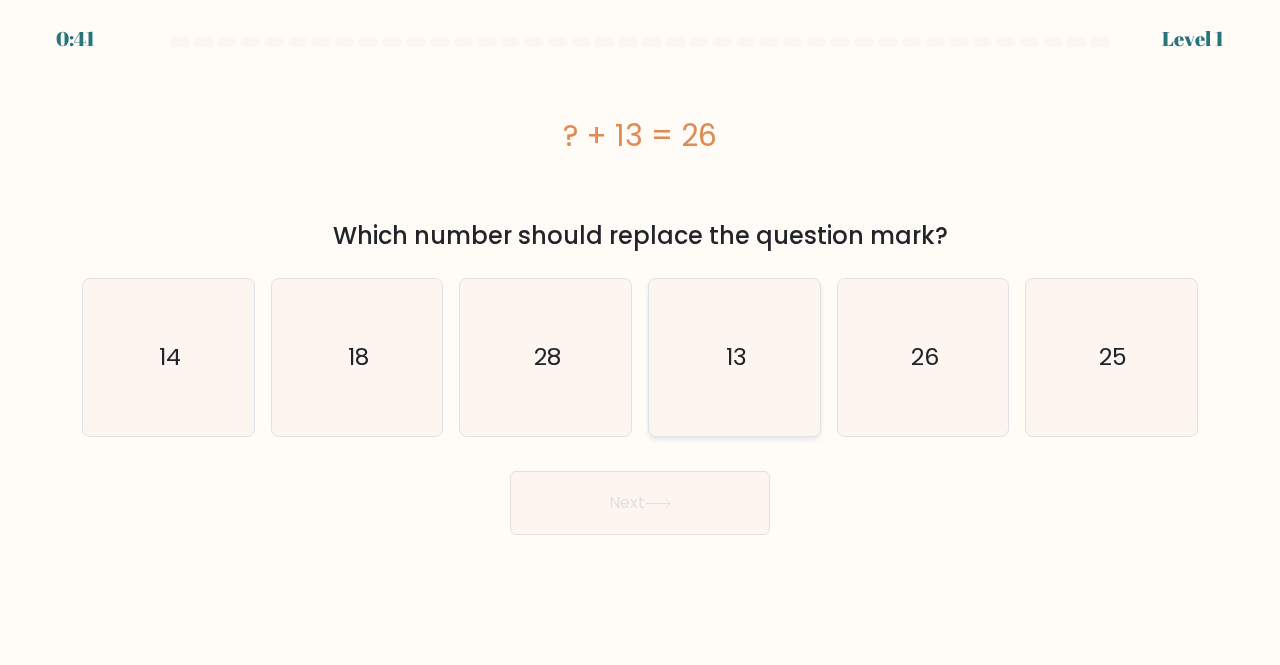 click on "13" 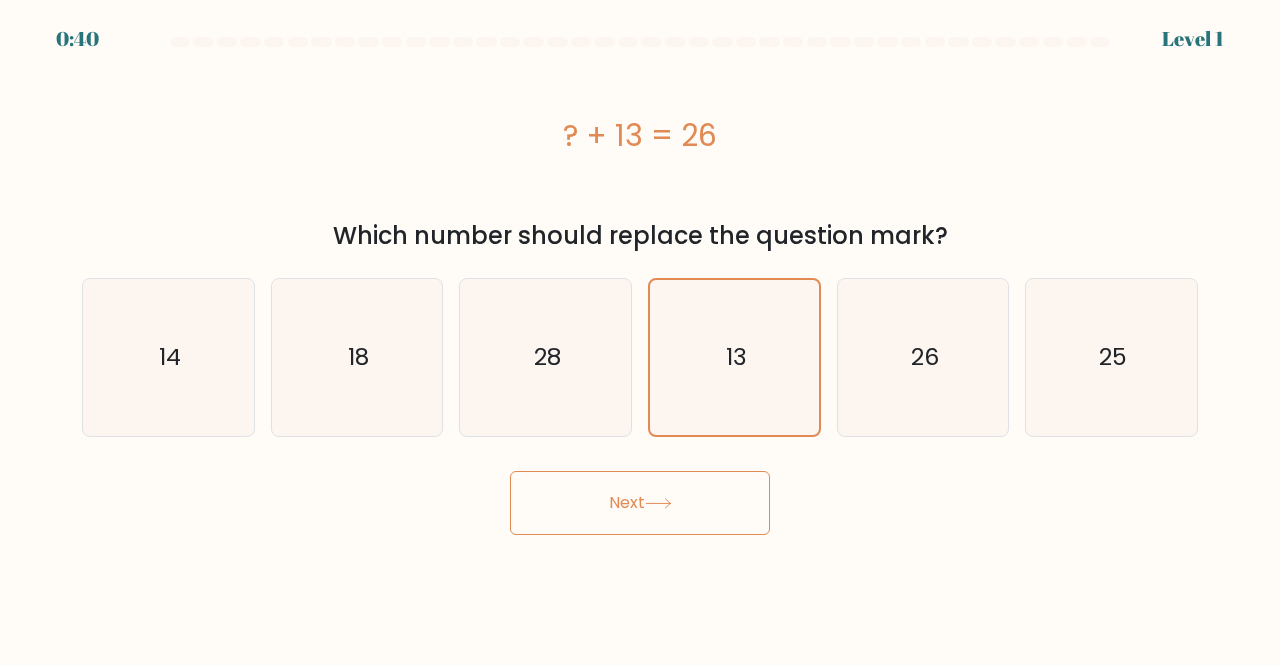 click on "Next" at bounding box center [640, 503] 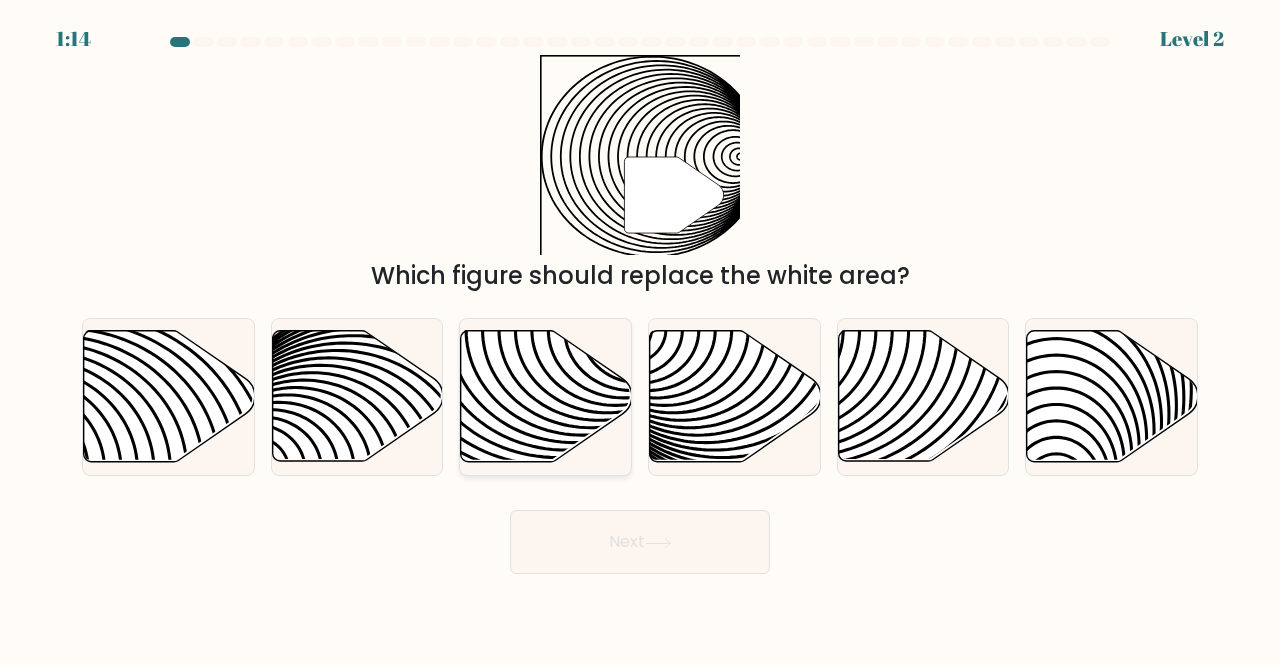 click 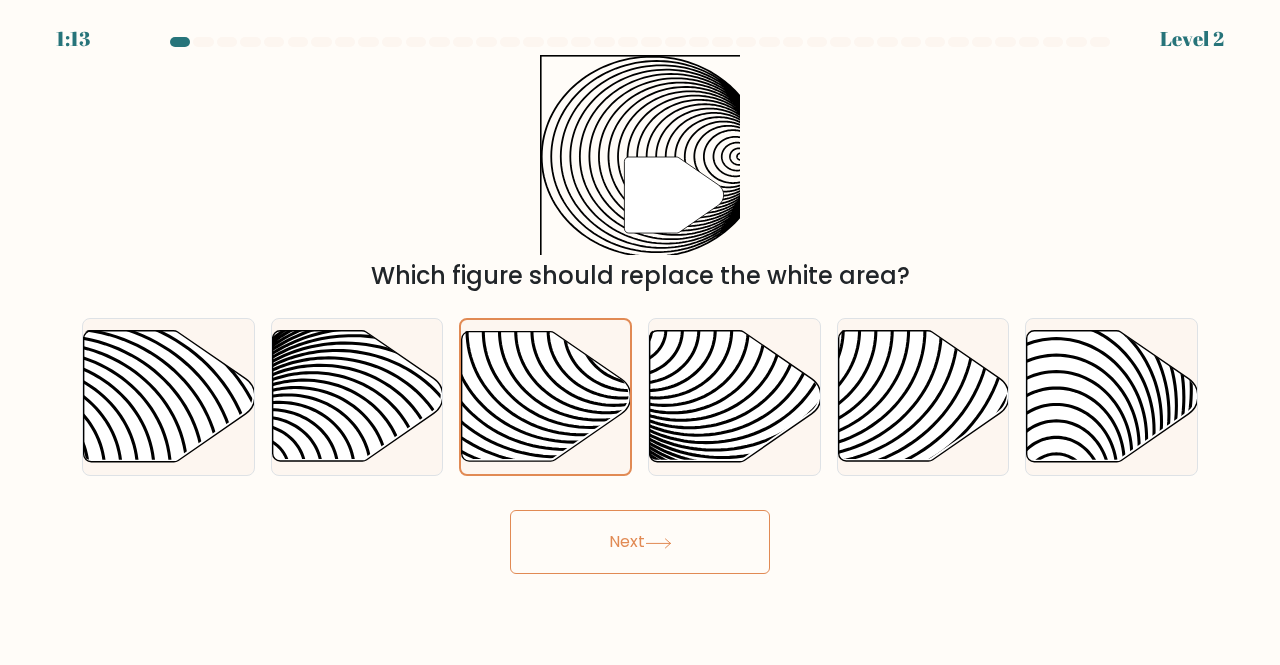 click on "Next" at bounding box center (640, 542) 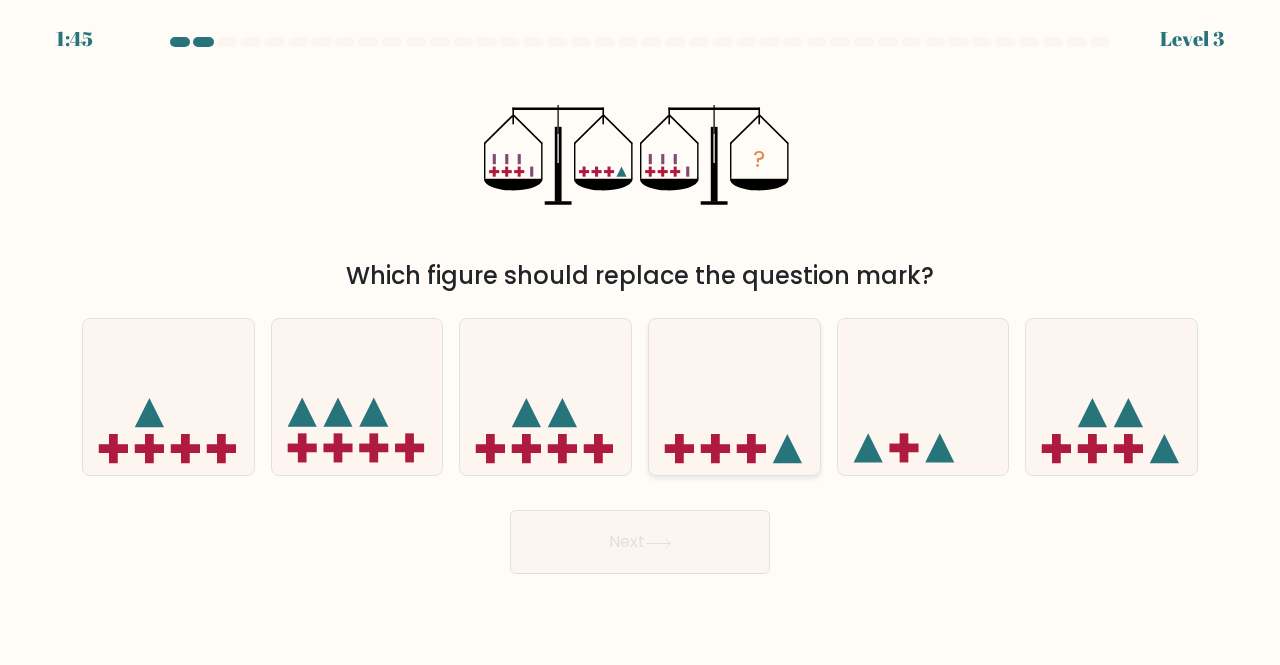click 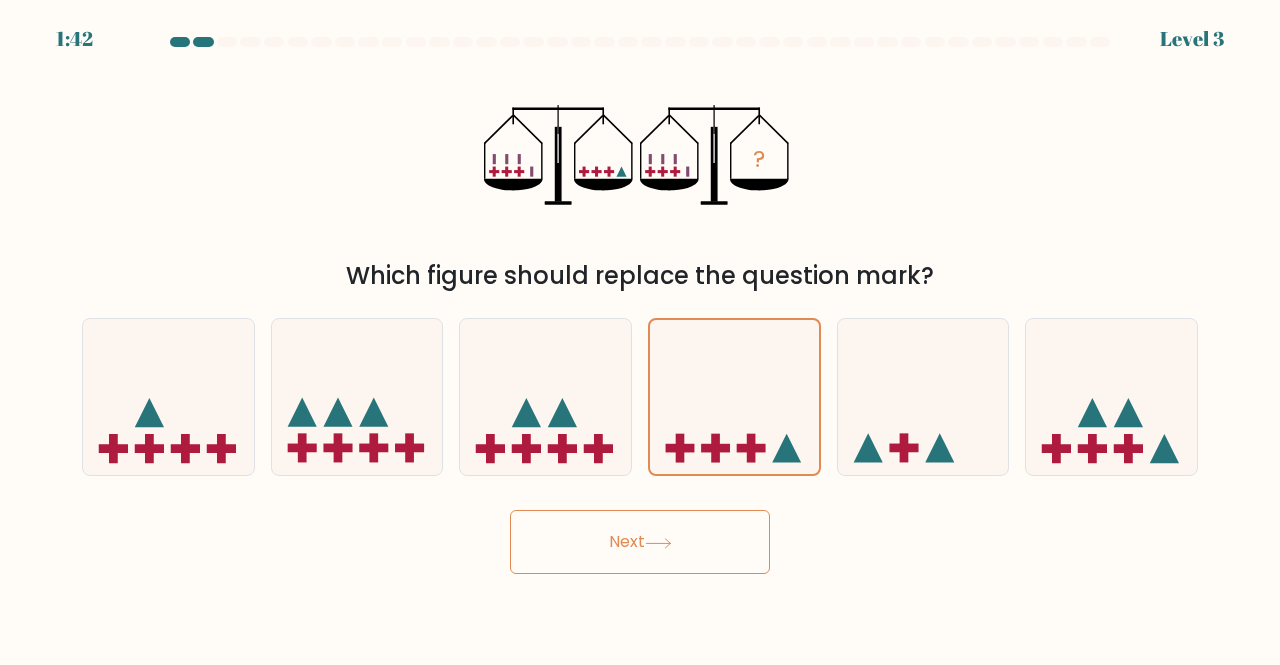 click on "Next" at bounding box center (640, 542) 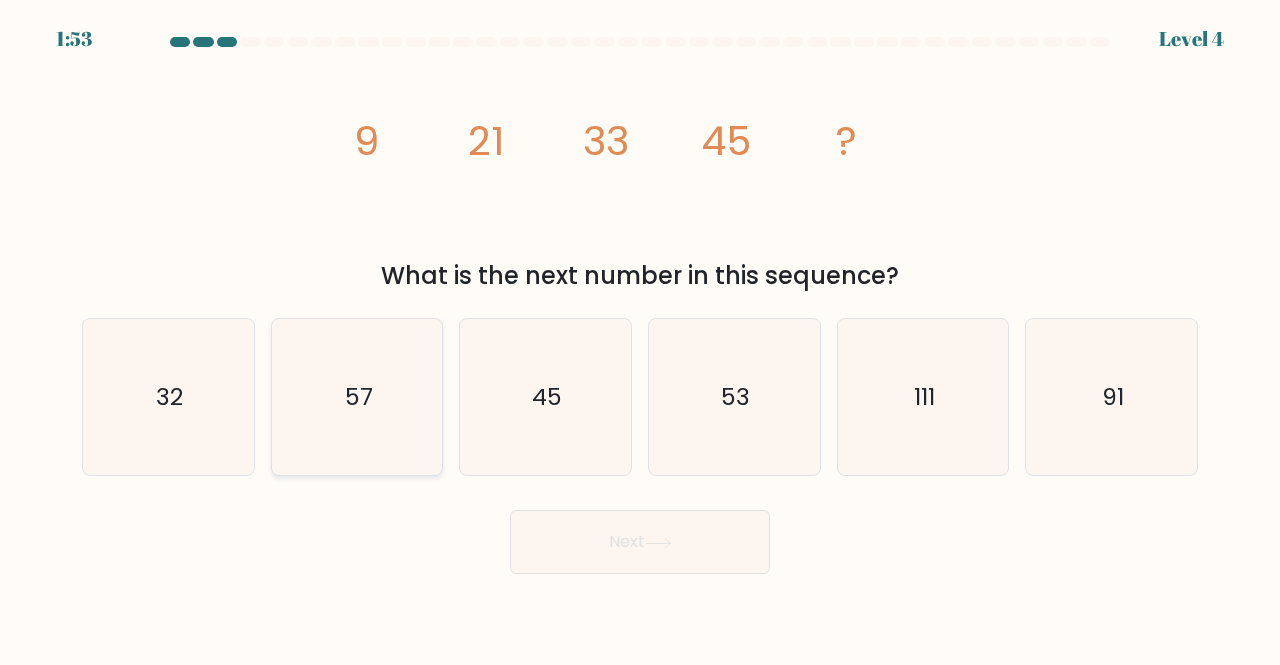 click on "57" 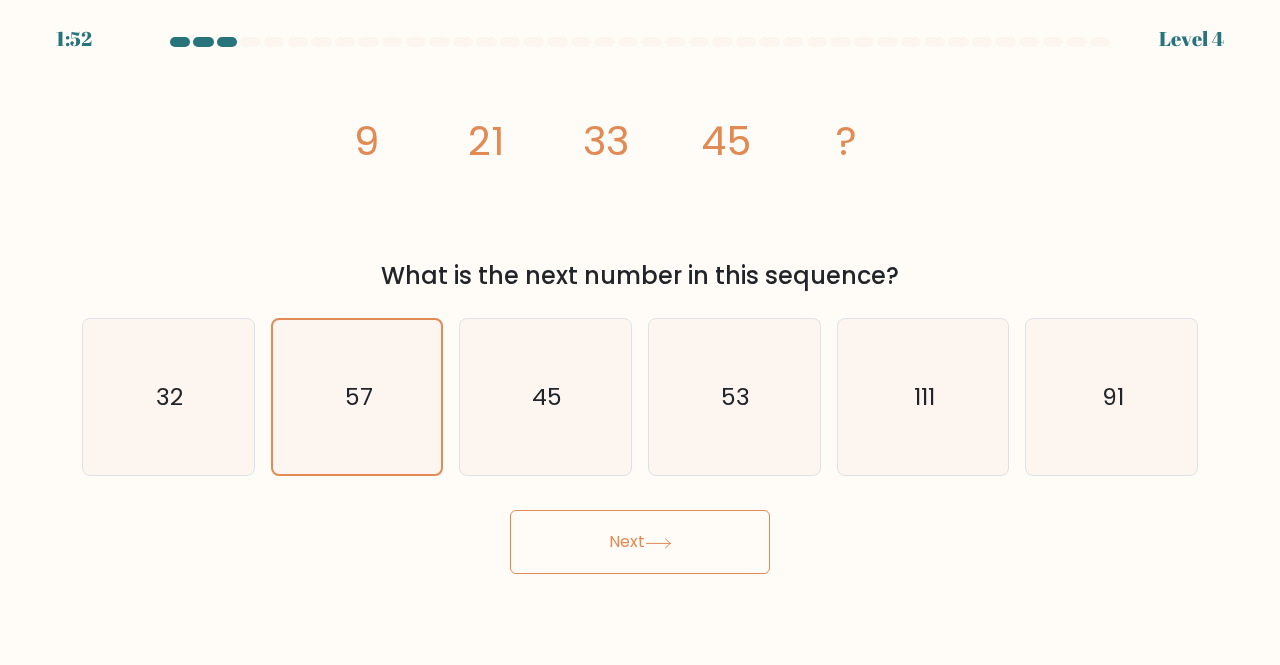 click on "Next" at bounding box center [640, 542] 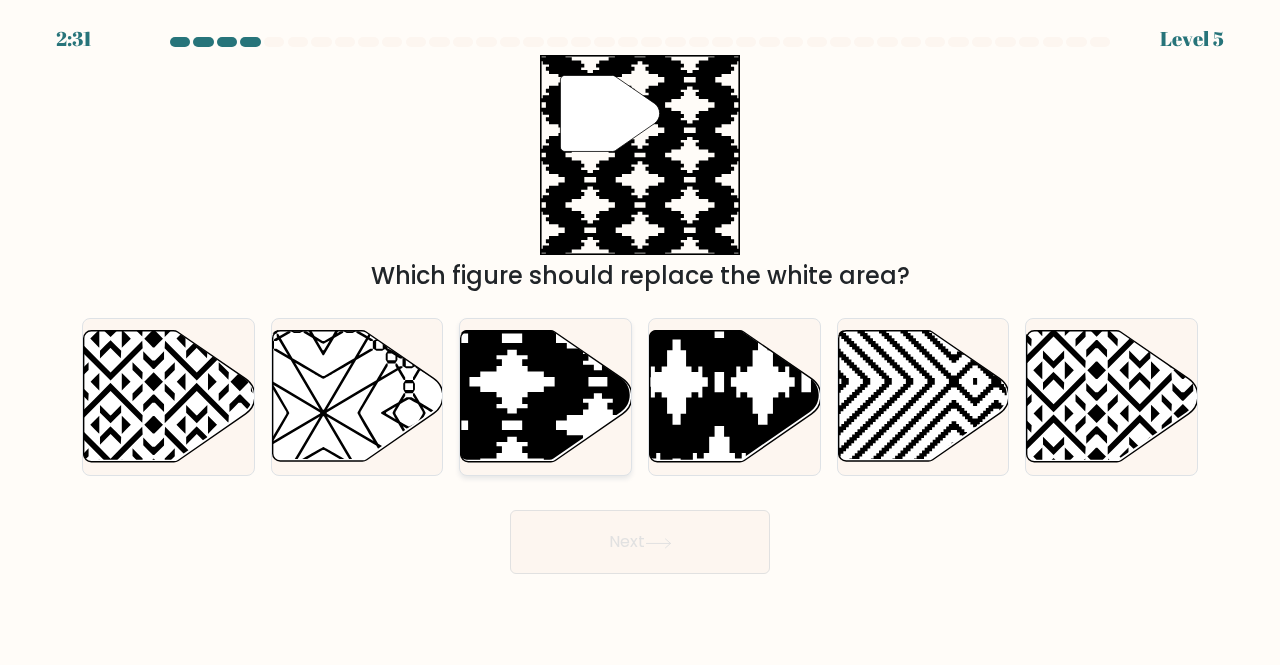 click 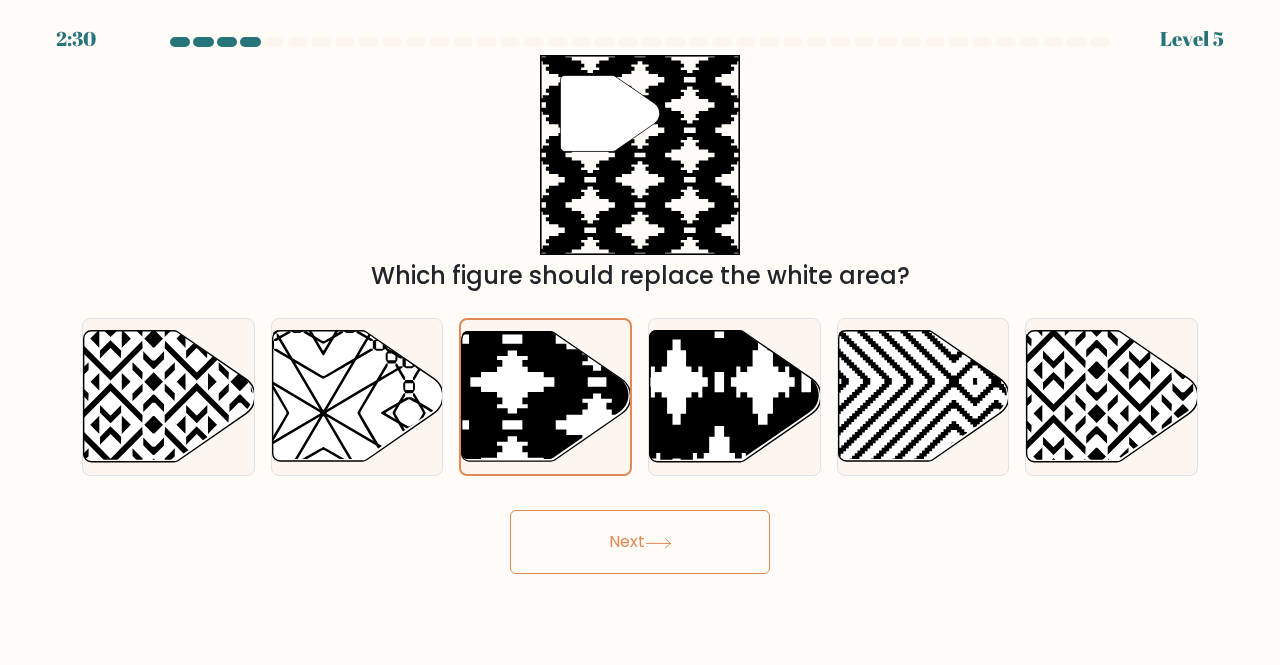 click on "Next" at bounding box center [640, 542] 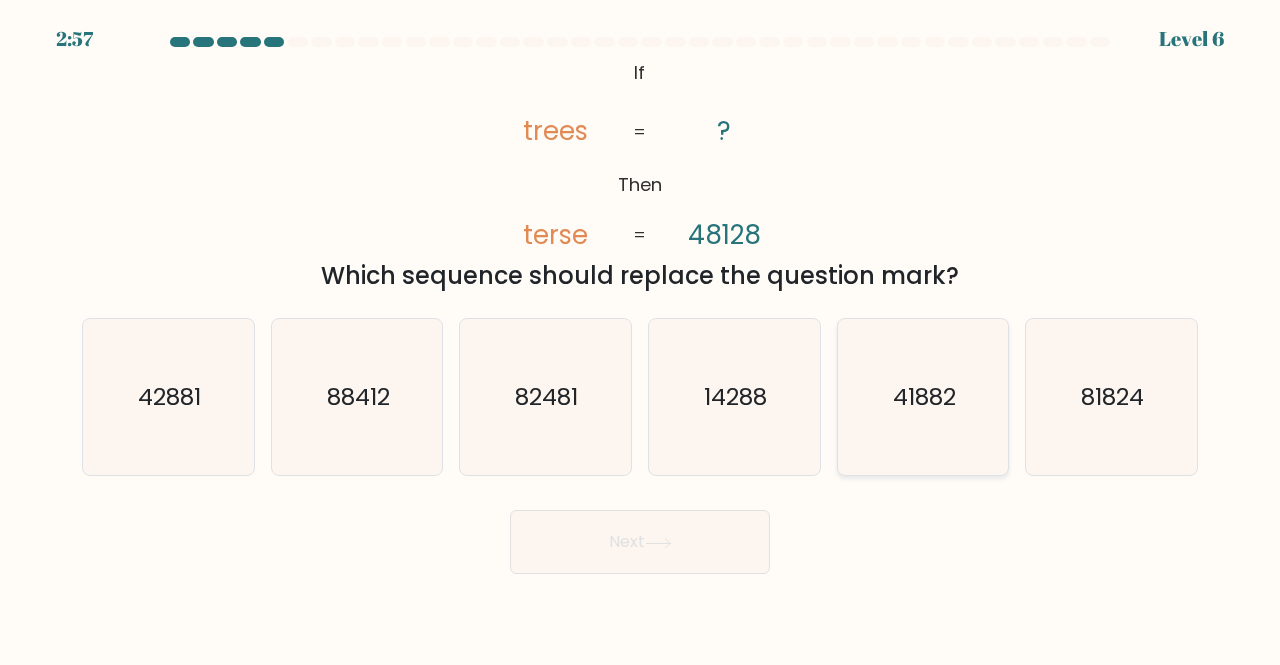 click on "41882" 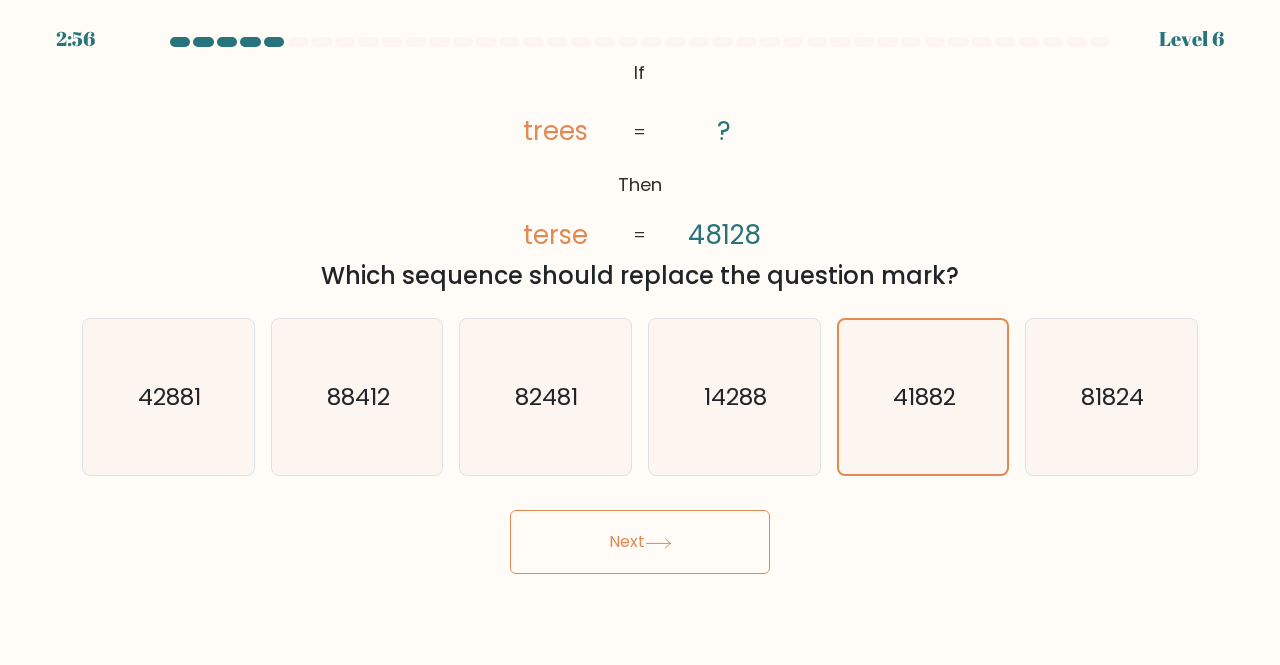 click on "Next" at bounding box center [640, 542] 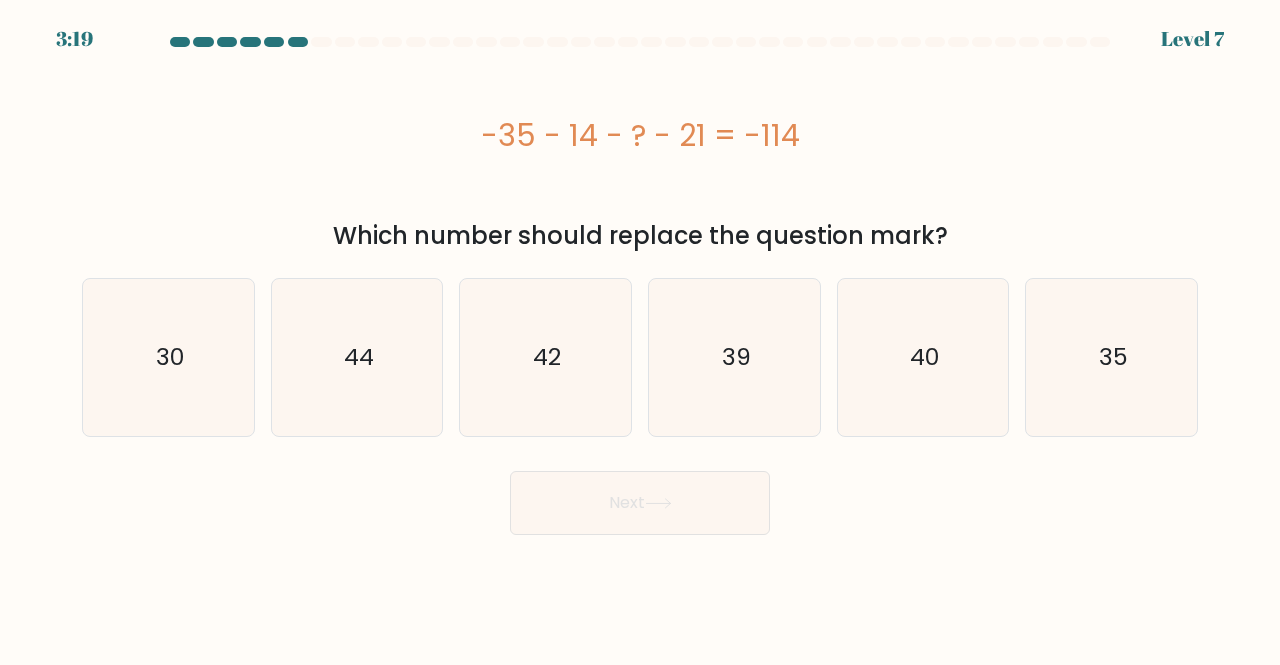 drag, startPoint x: 792, startPoint y: 113, endPoint x: 508, endPoint y: 128, distance: 284.39584 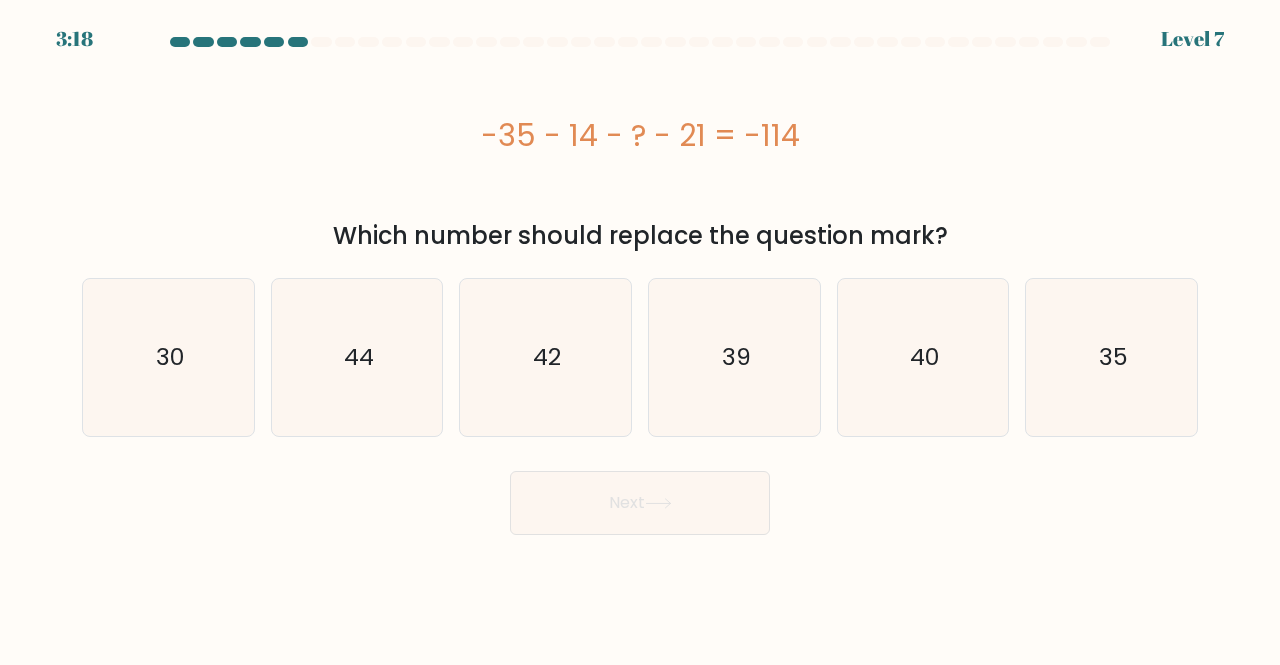 click on "-35 - 14 - ? - 21 = -114" at bounding box center [640, 135] 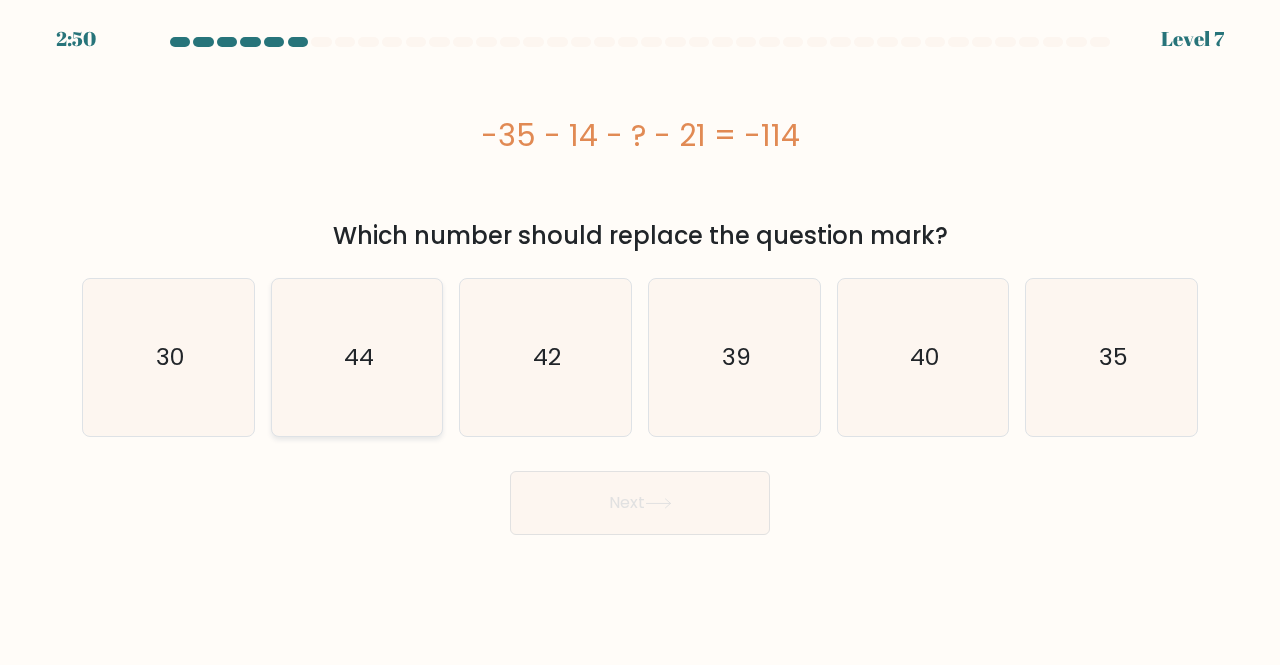 click on "44" 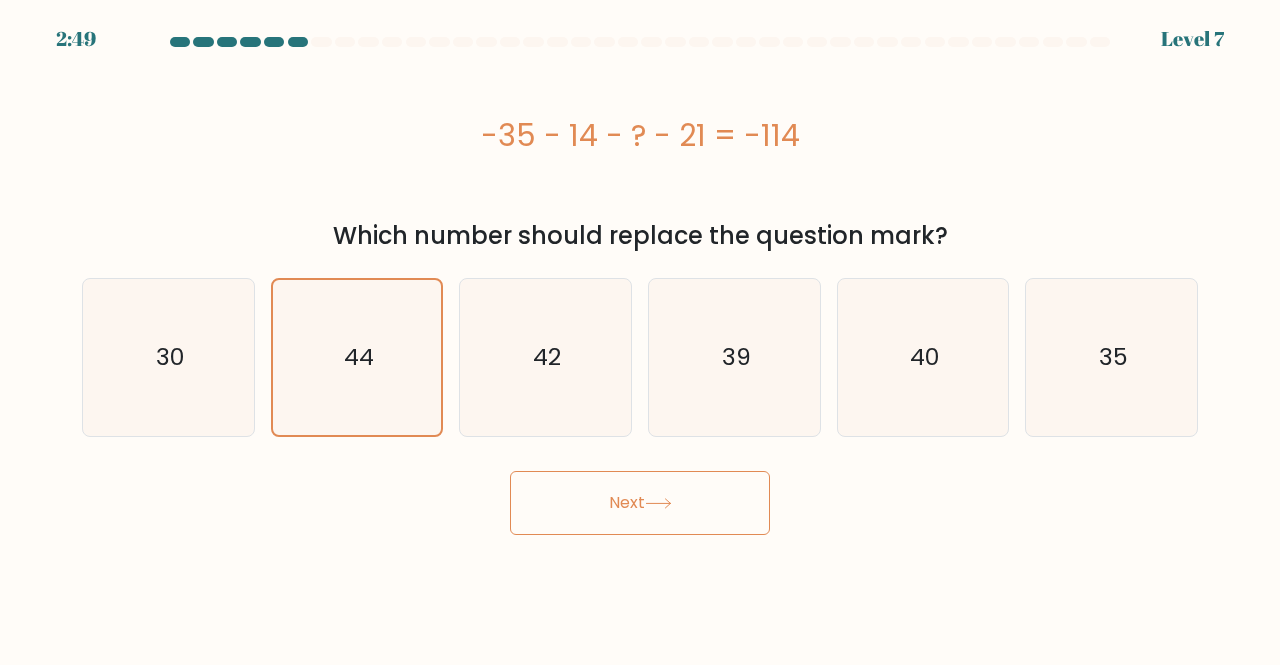 click on "Next" at bounding box center (640, 503) 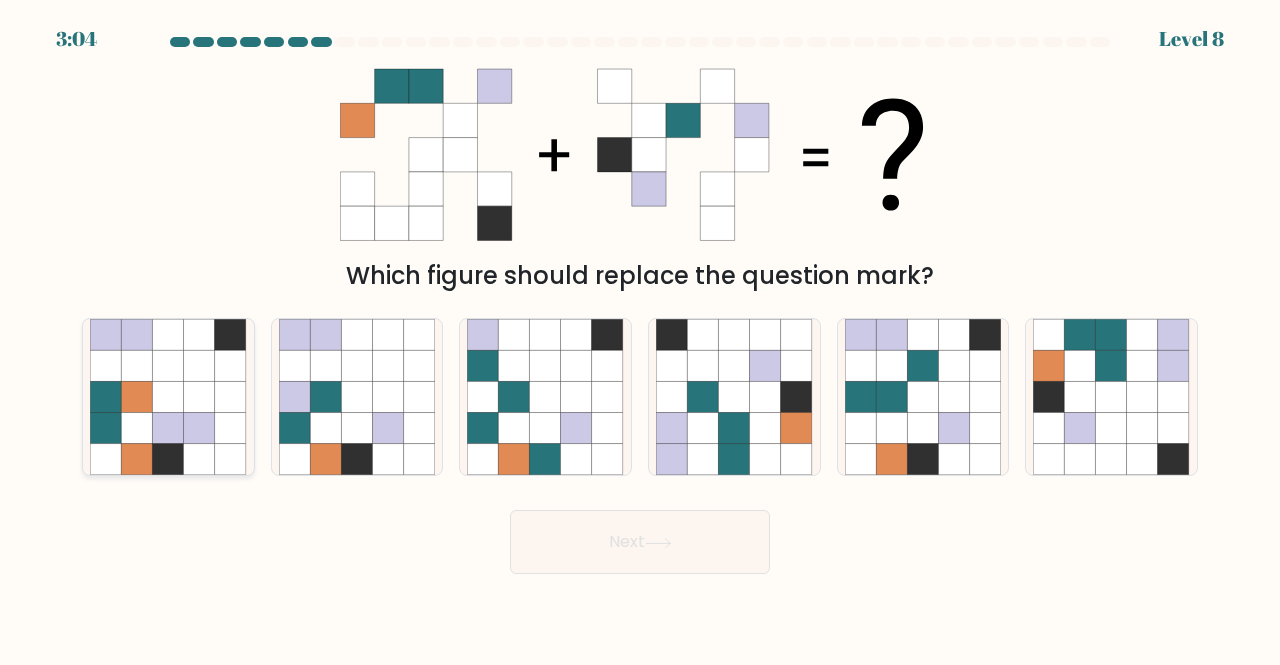 click 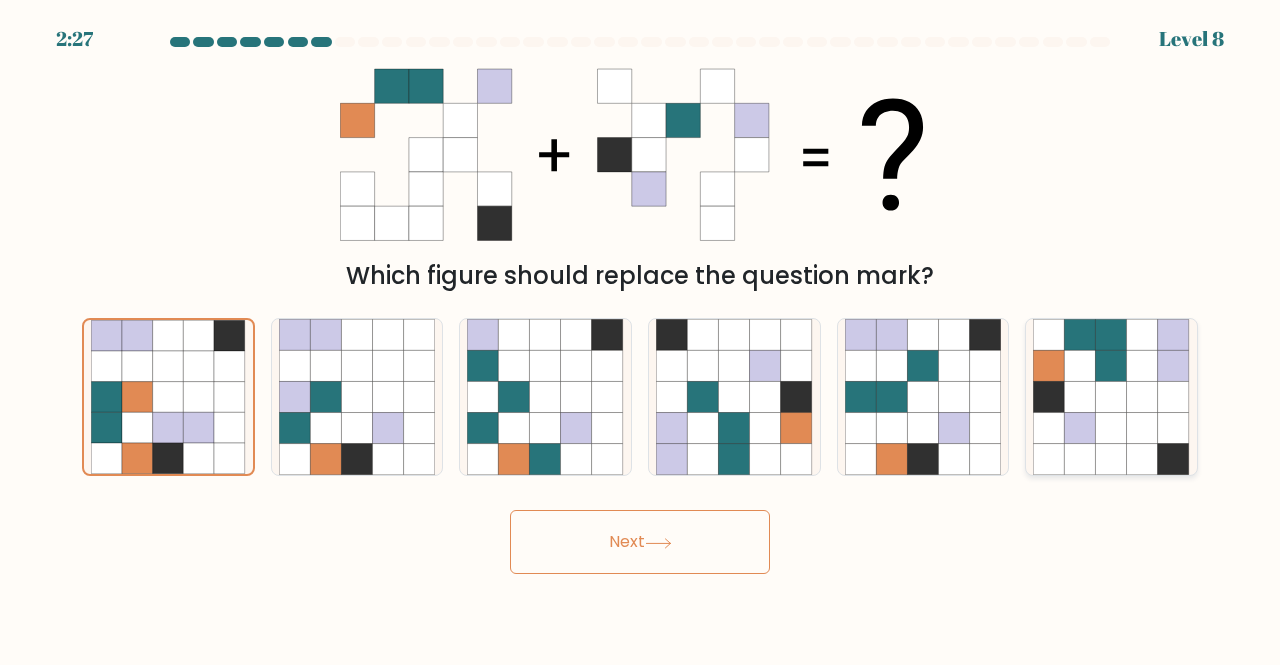 click 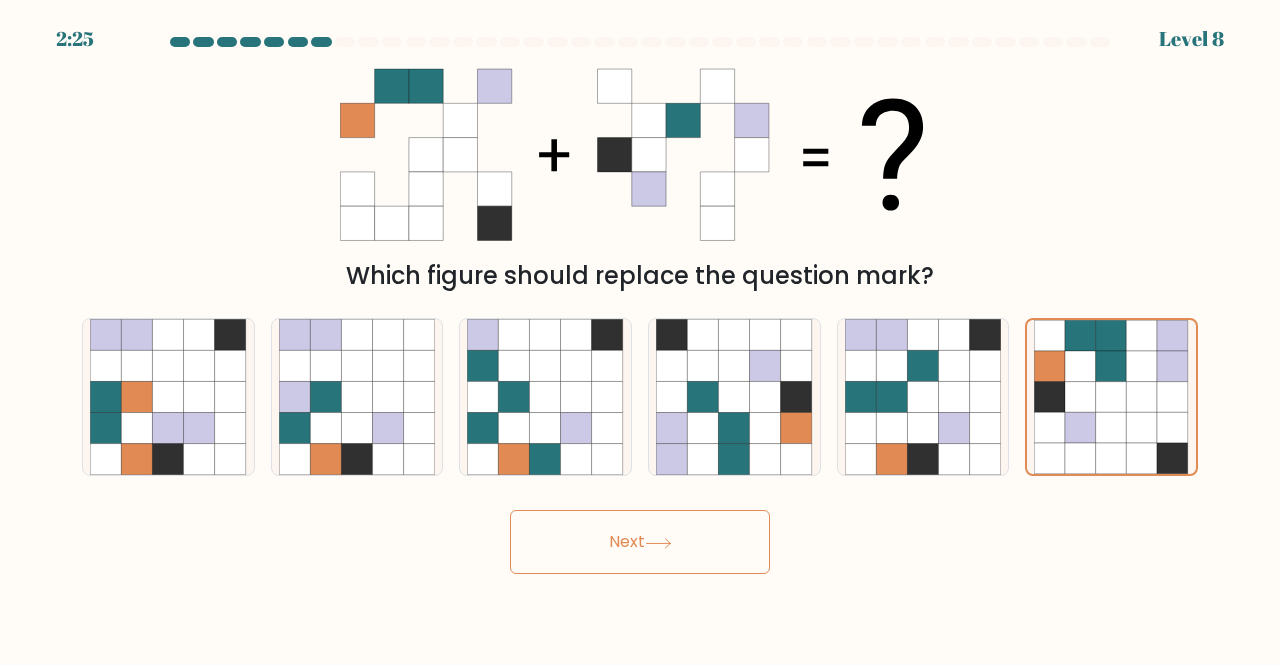 click on "Next" at bounding box center [640, 542] 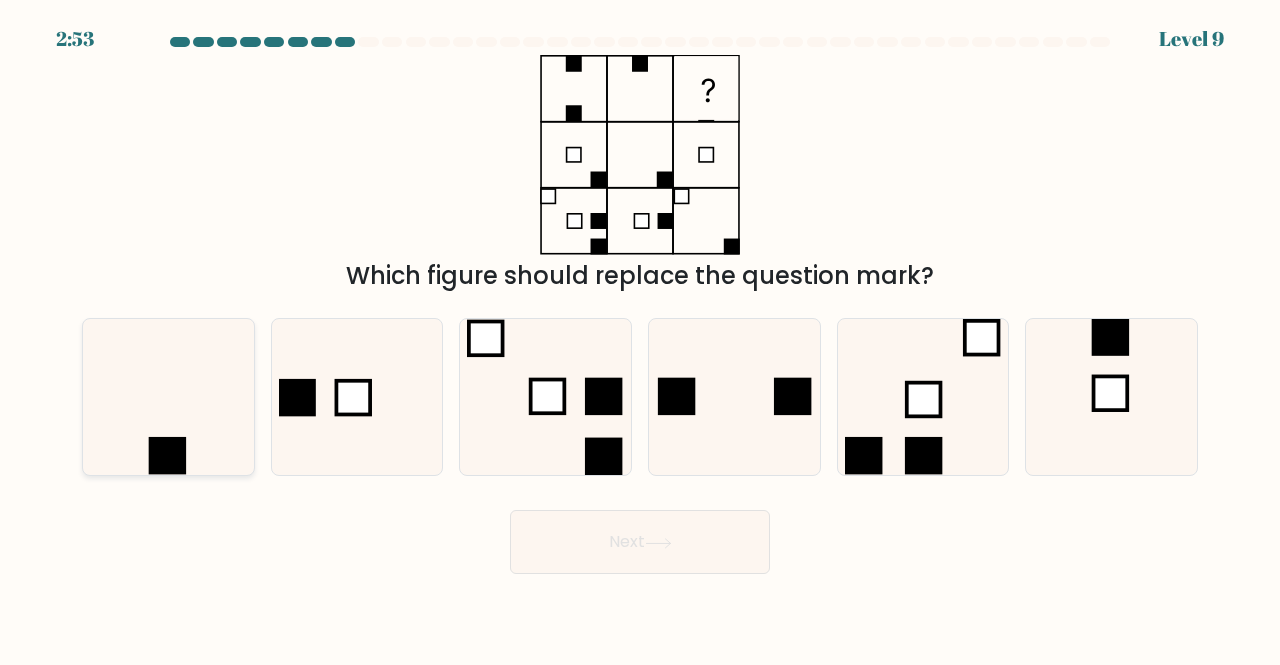 click 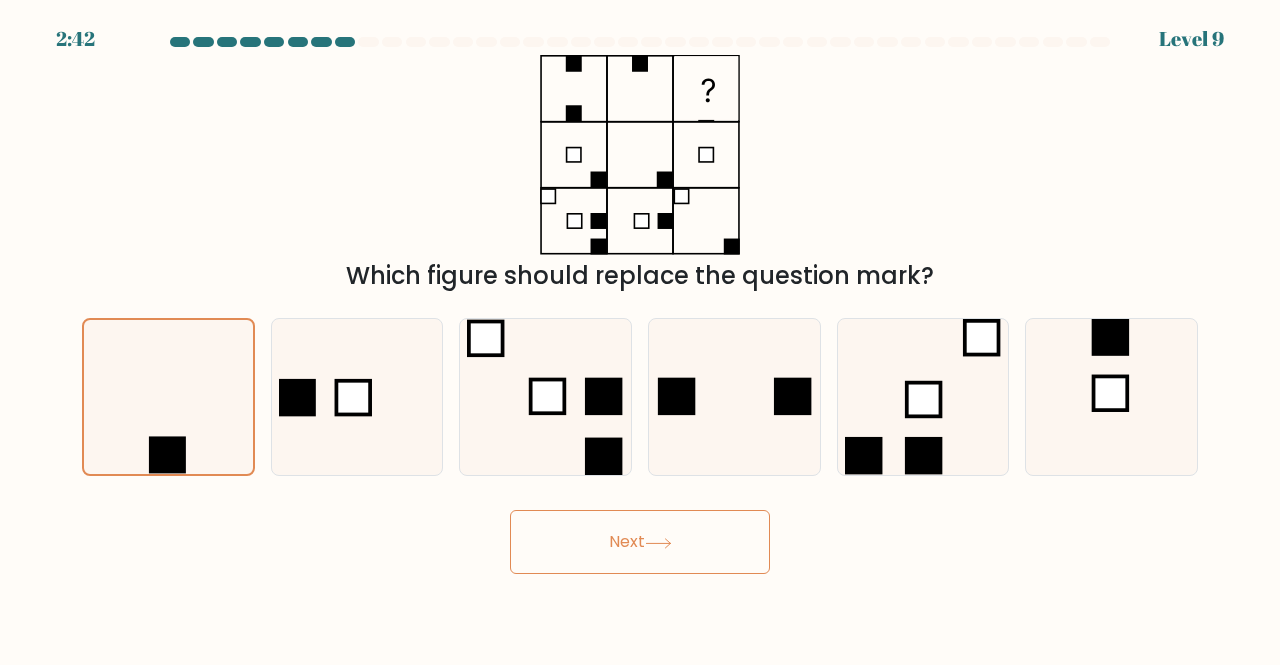 click on "Next" at bounding box center (640, 542) 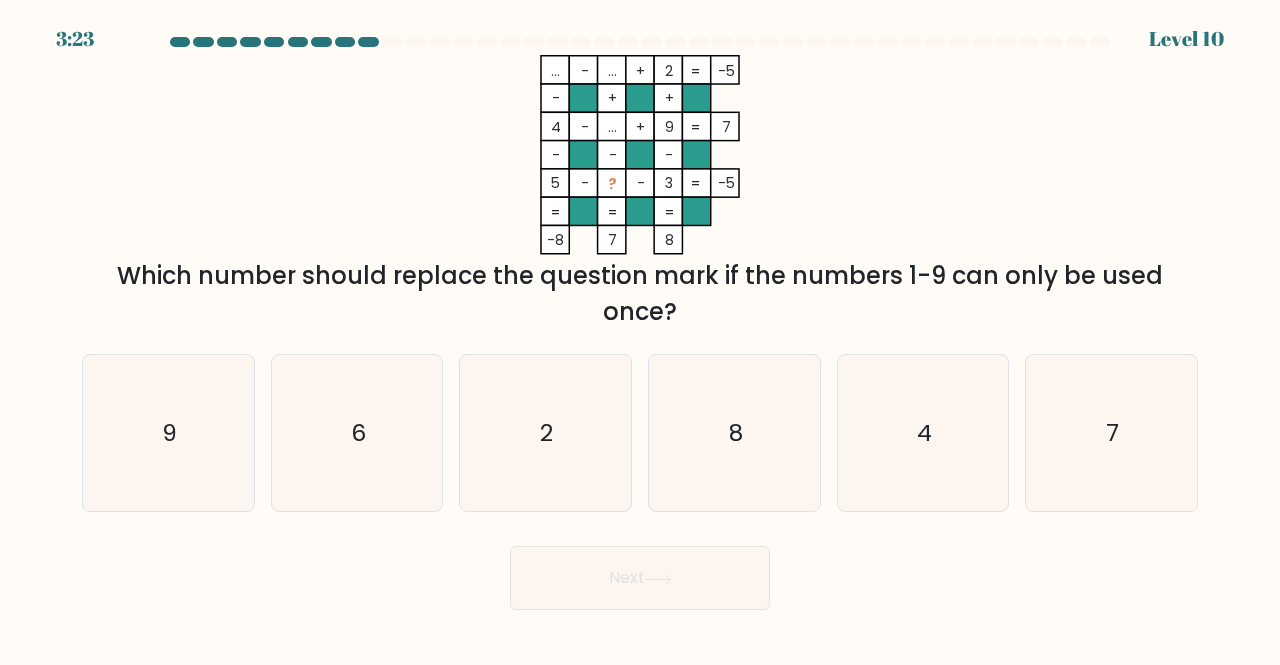 drag, startPoint x: 424, startPoint y: 281, endPoint x: 678, endPoint y: 296, distance: 254.44254 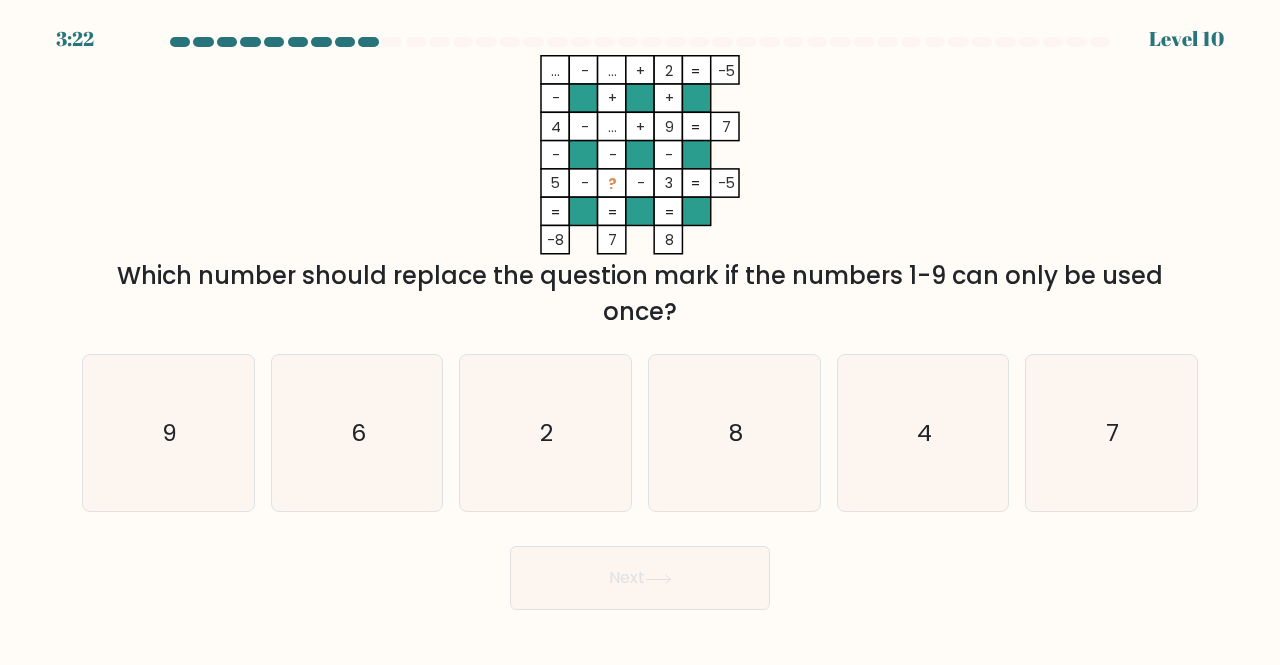 click on "Which number should replace the question mark if the numbers 1-9 can only be used once?" at bounding box center [640, 294] 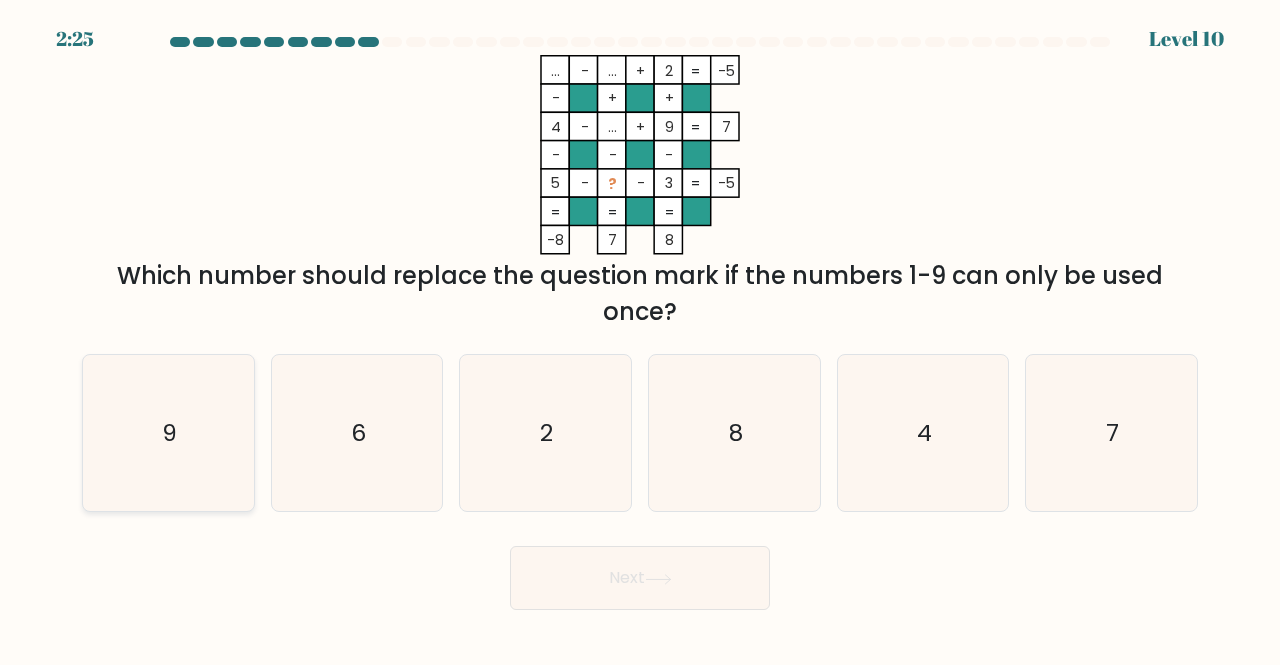 click on "9" 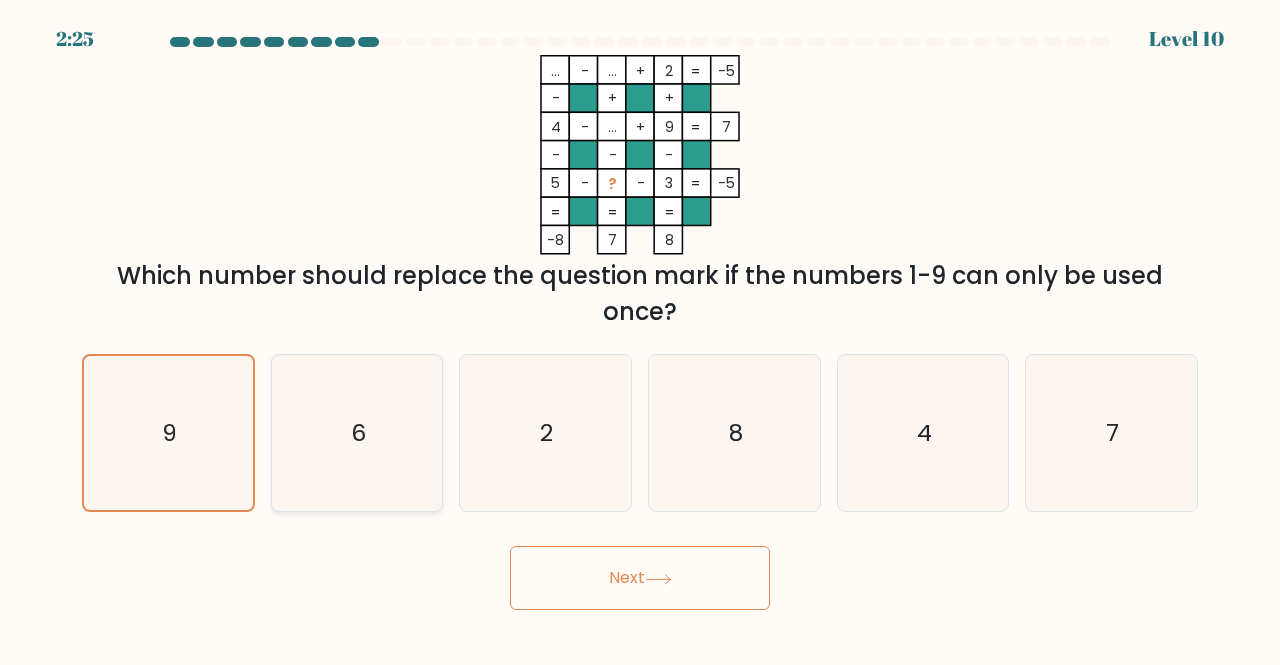 click on "6" 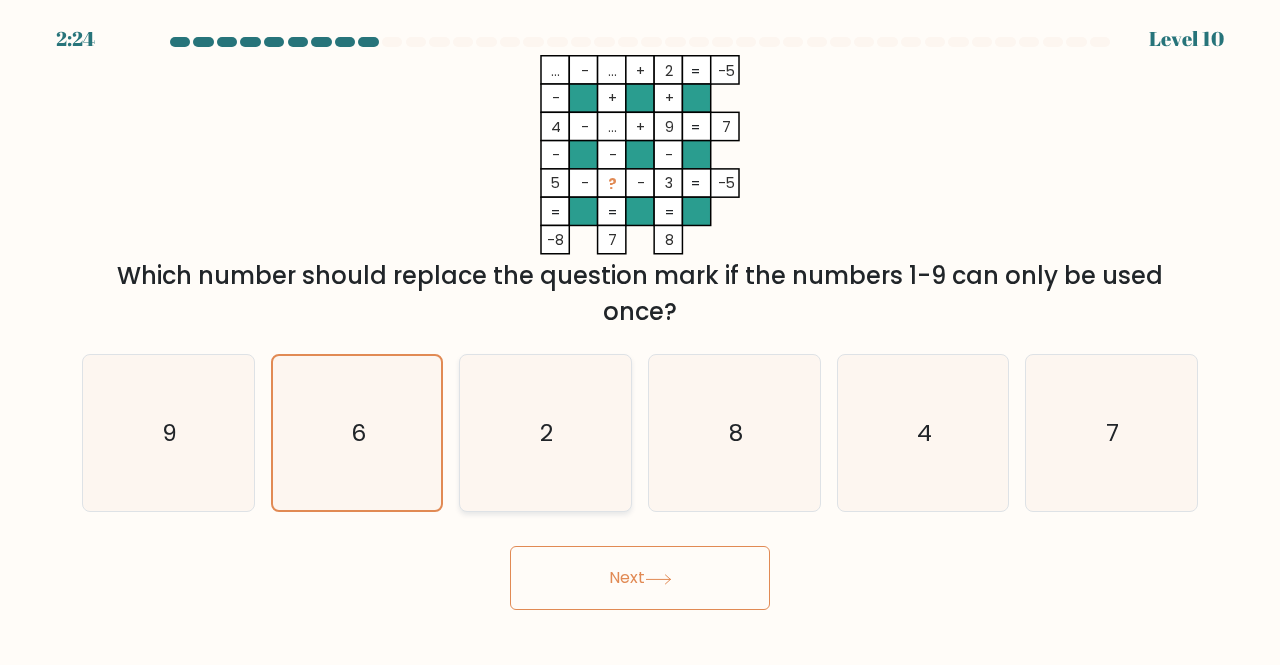 click on "2" 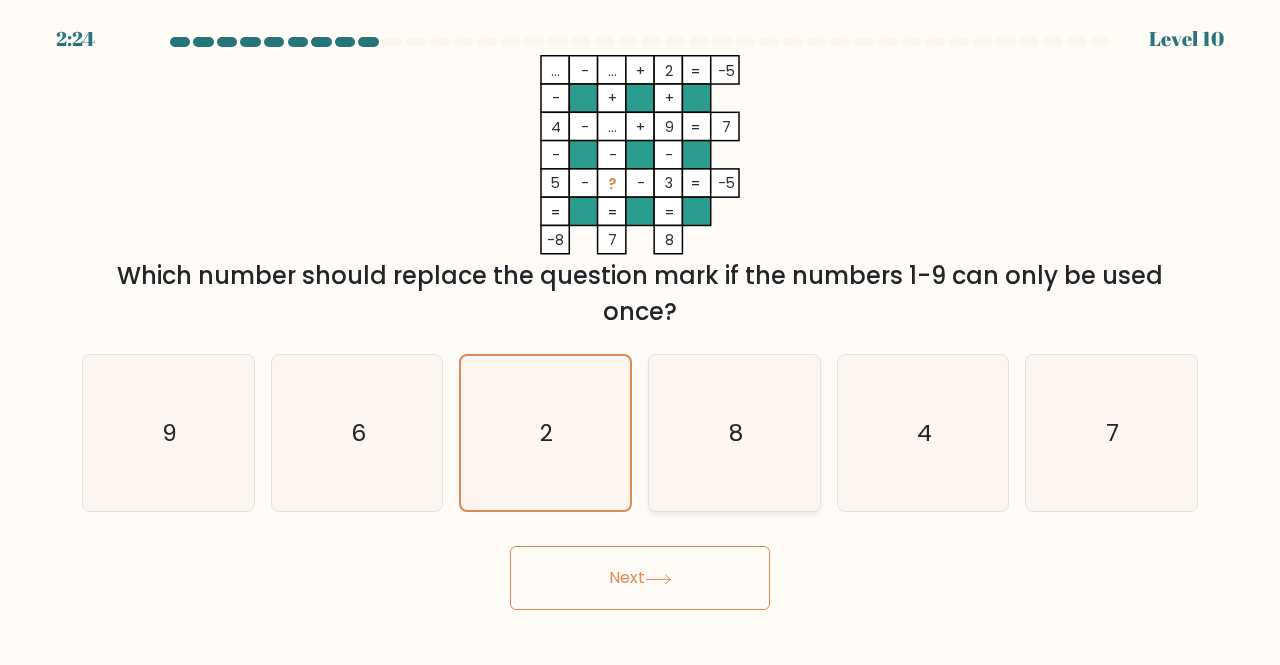 click on "8" 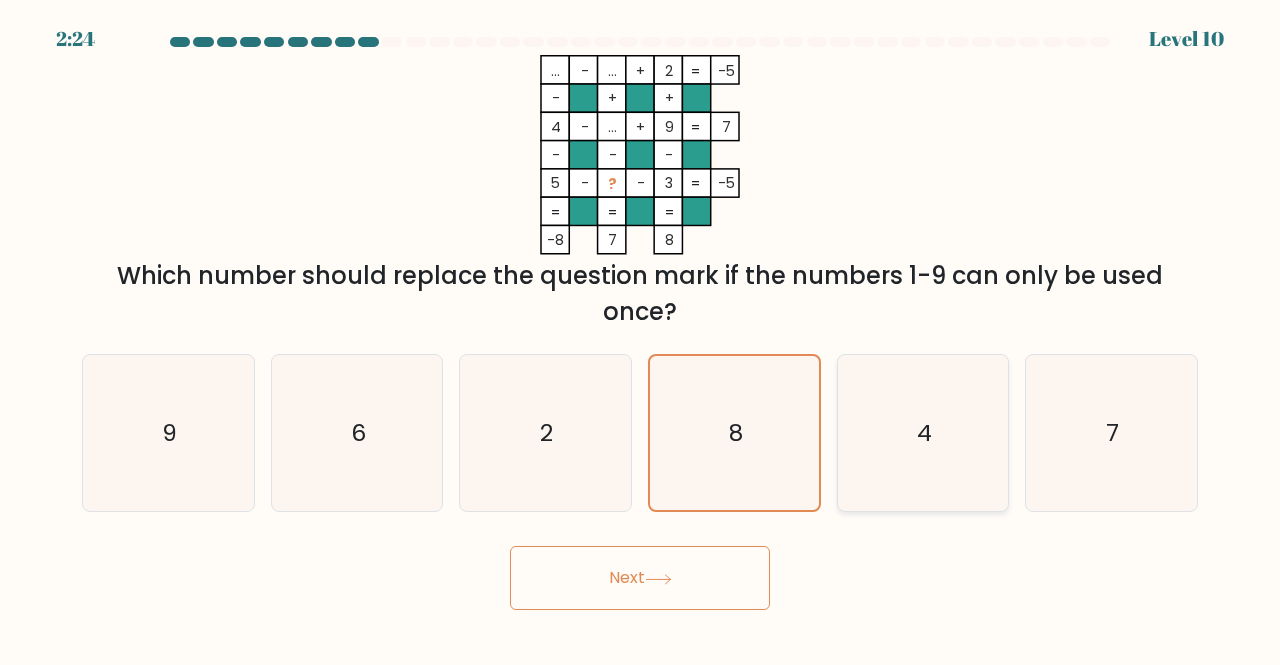 click on "4" 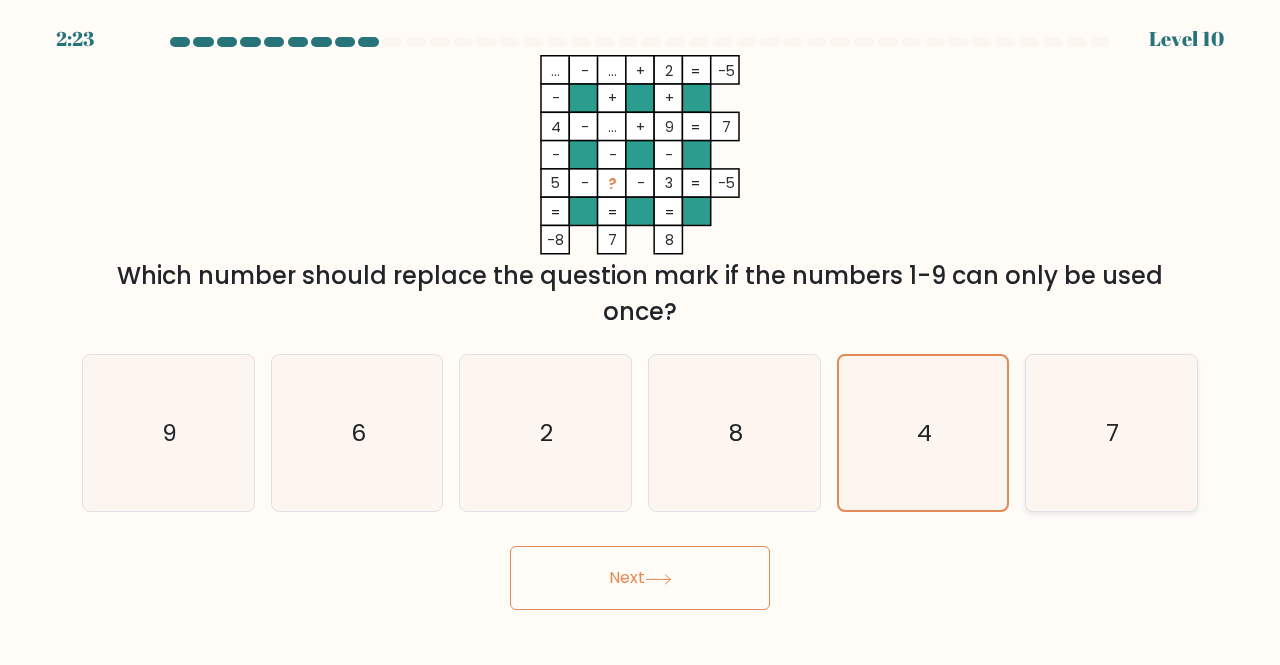 click on "7" 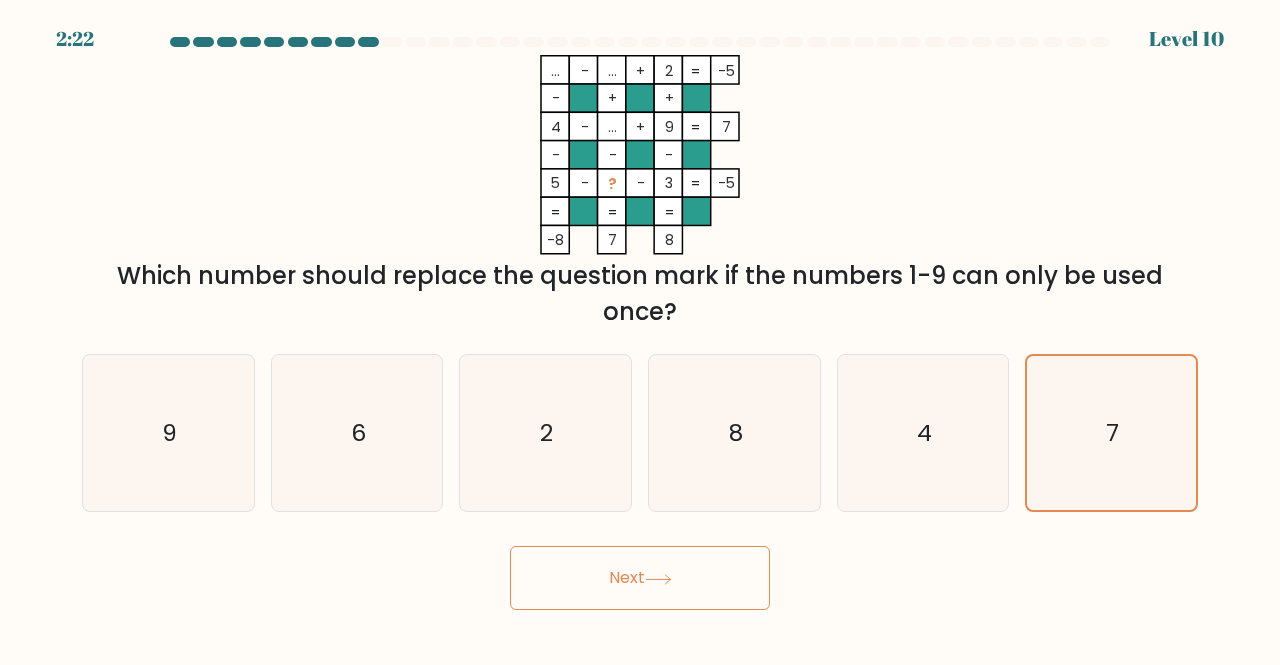 click on "c.
2" at bounding box center (545, 433) 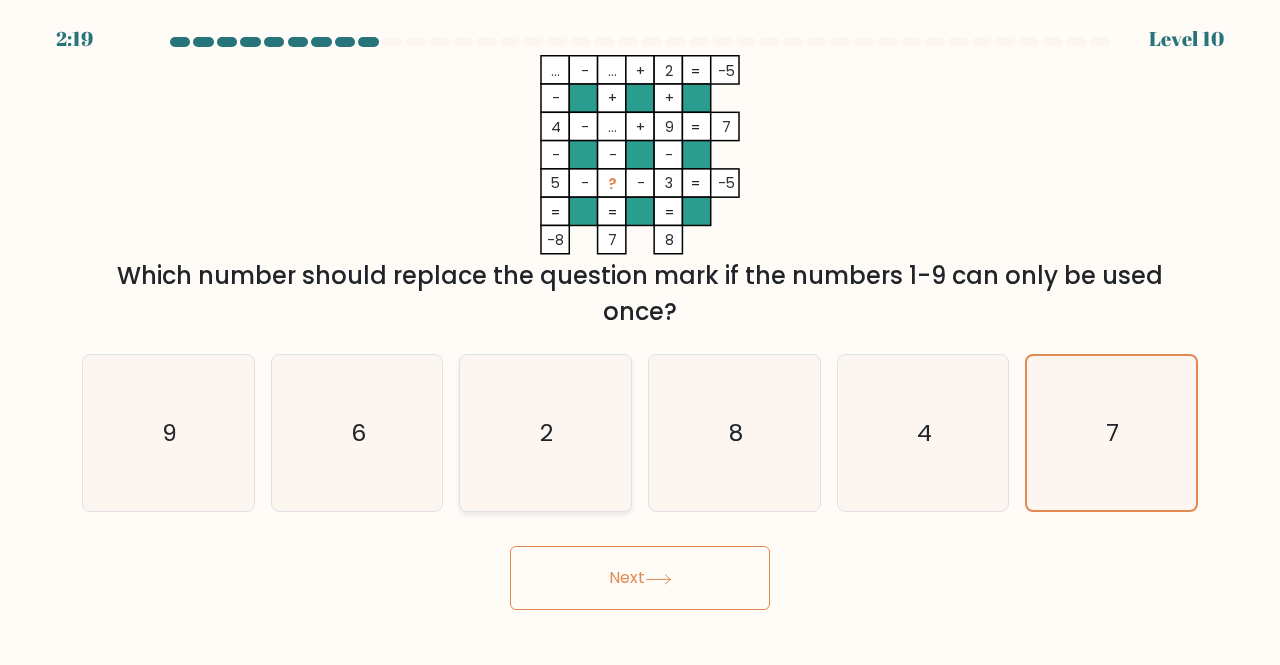 click on "2" 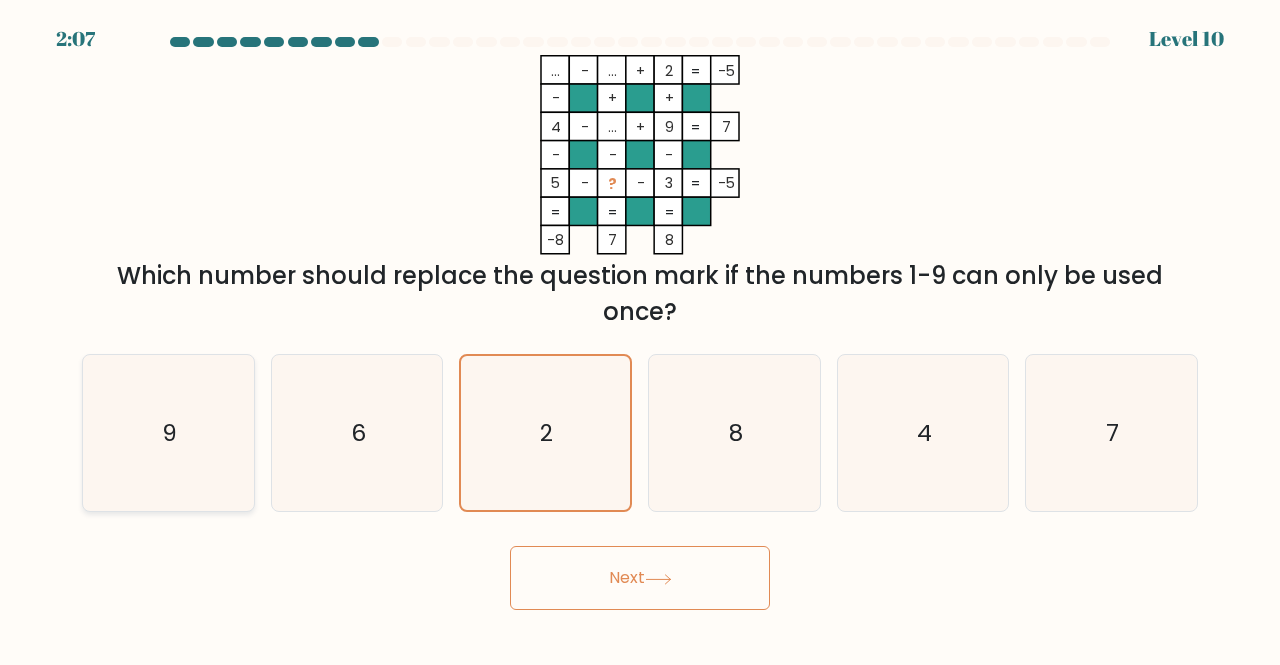 click on "9" 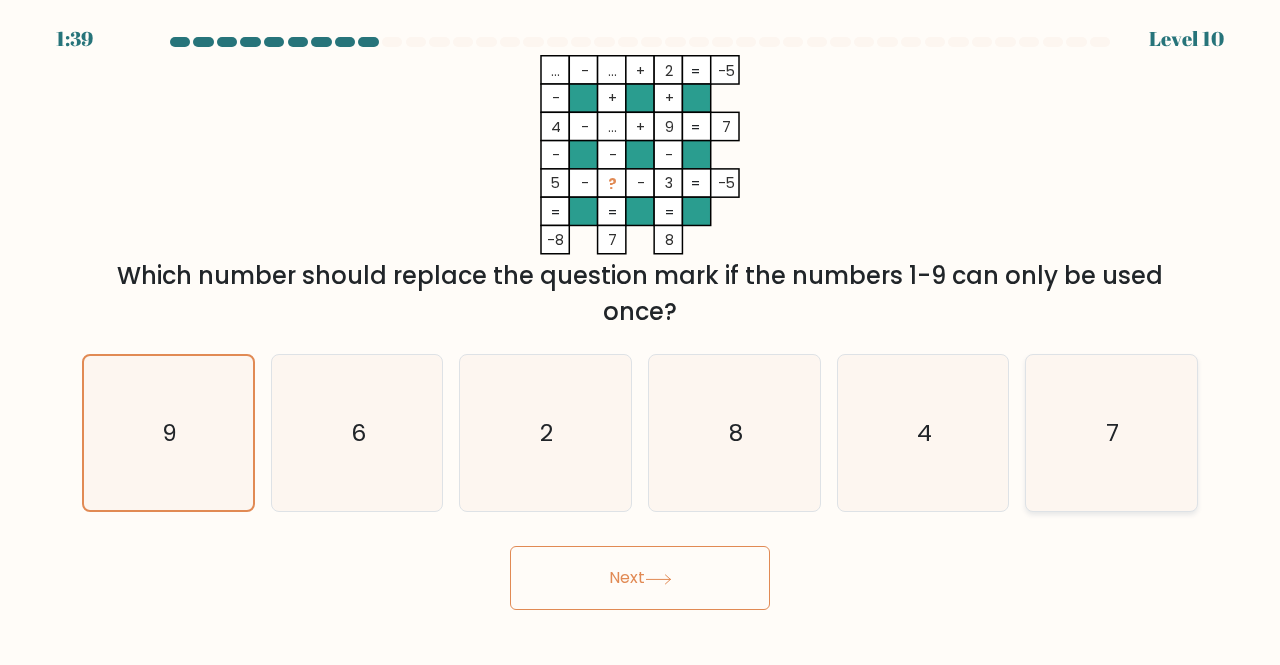 click on "7" 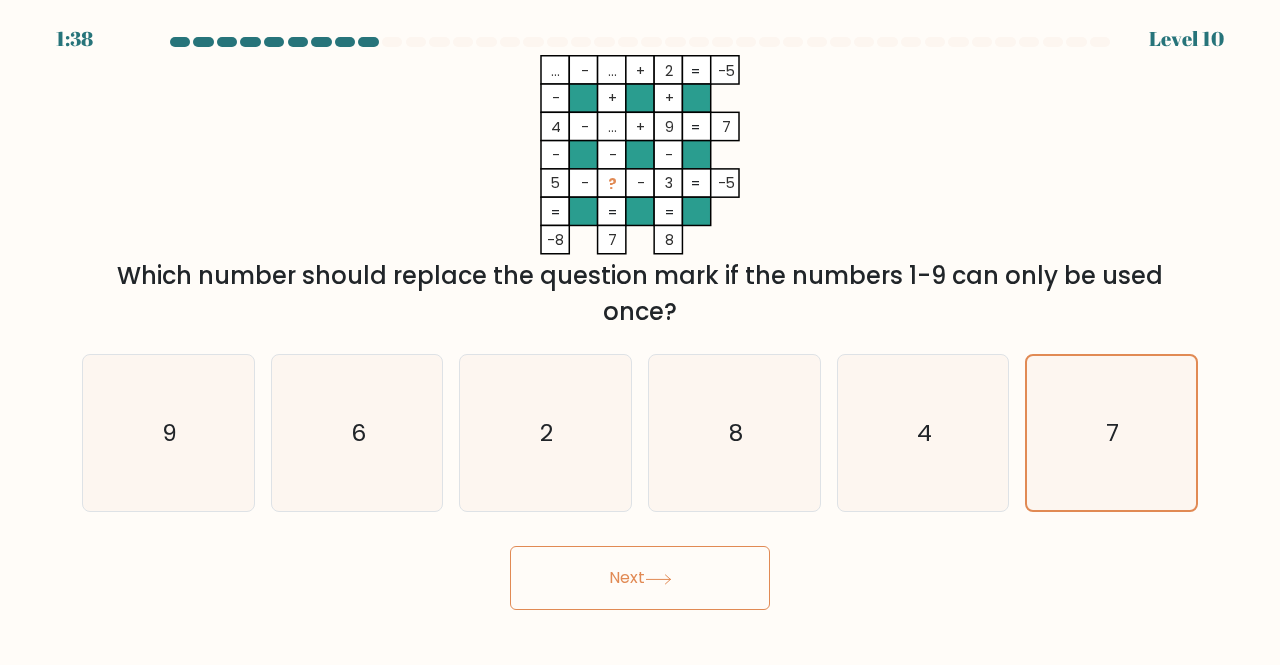 click on "Next" at bounding box center (640, 578) 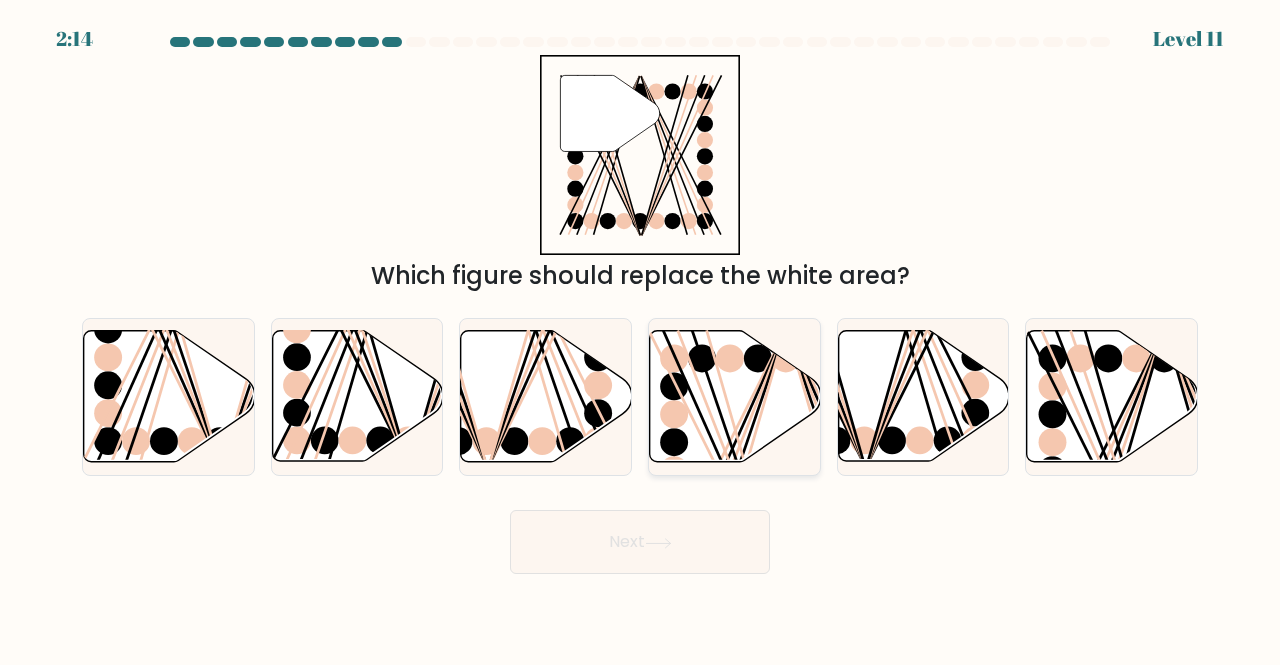 click 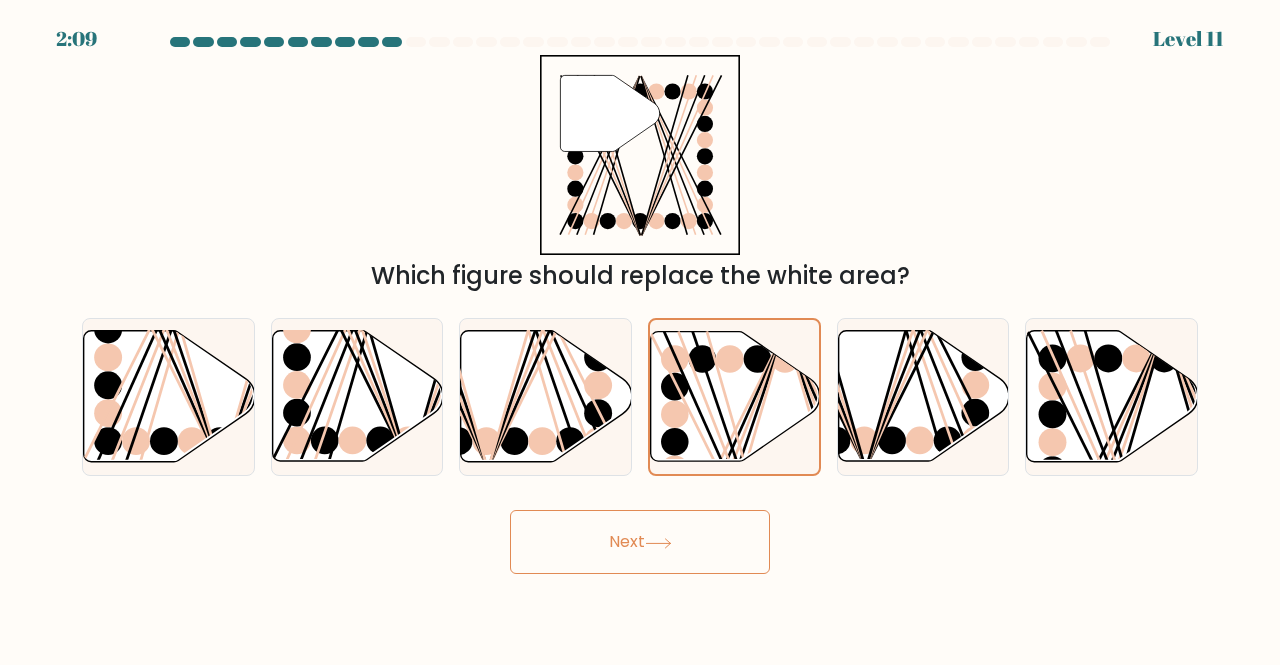 click on "Next" at bounding box center [640, 542] 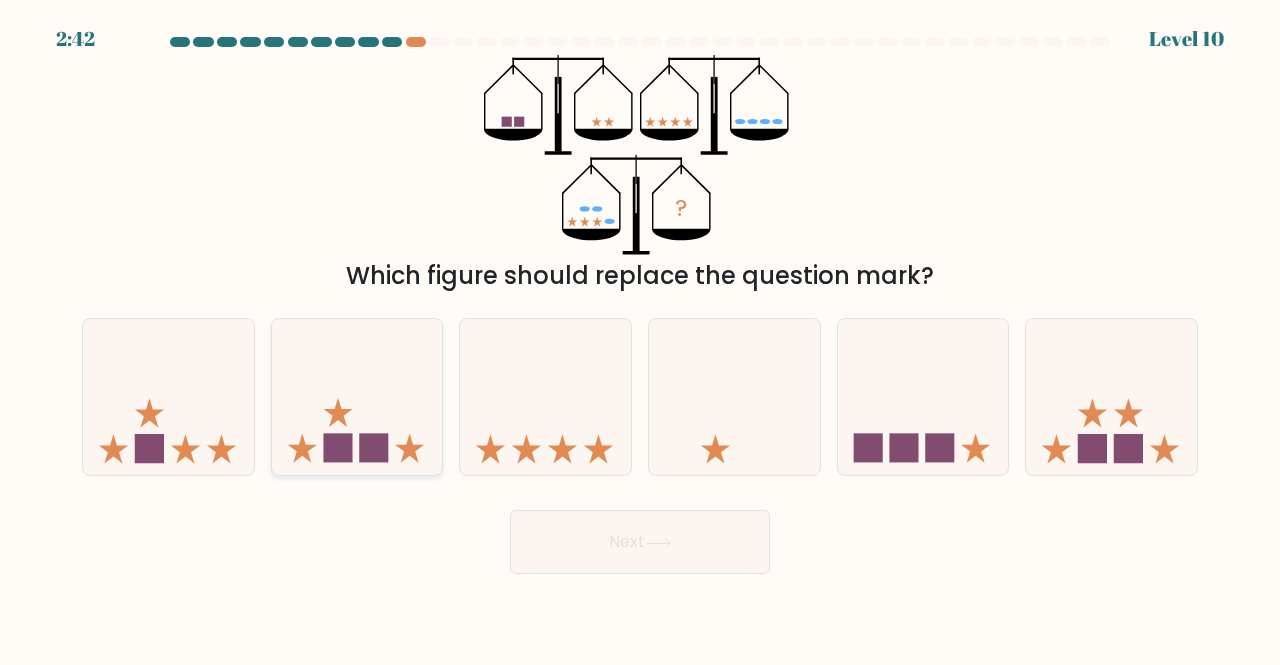 click 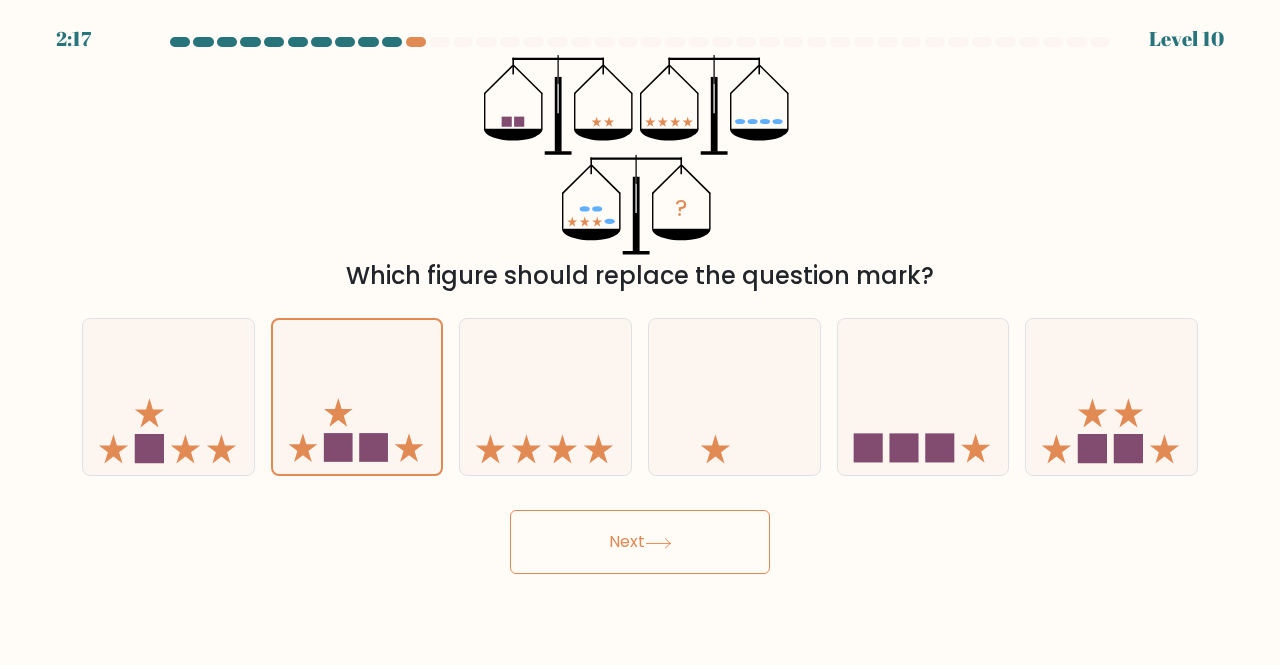 click on "f." at bounding box center (1111, 397) 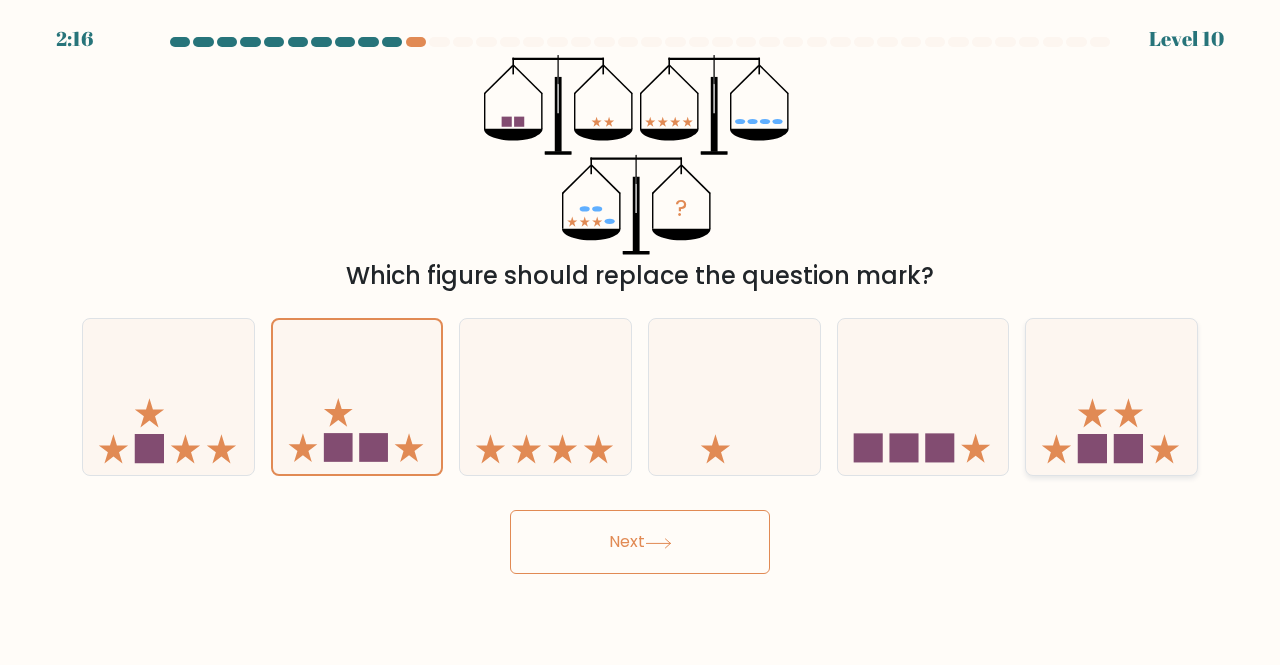 click 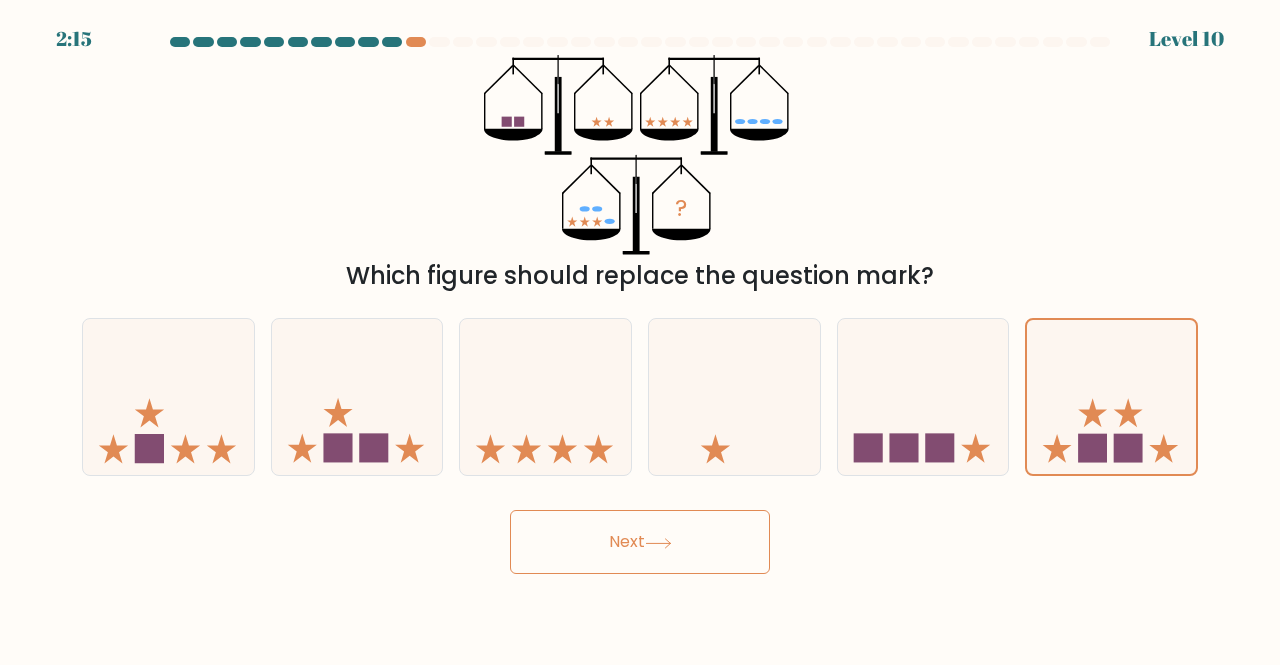 click on "Next" at bounding box center (640, 542) 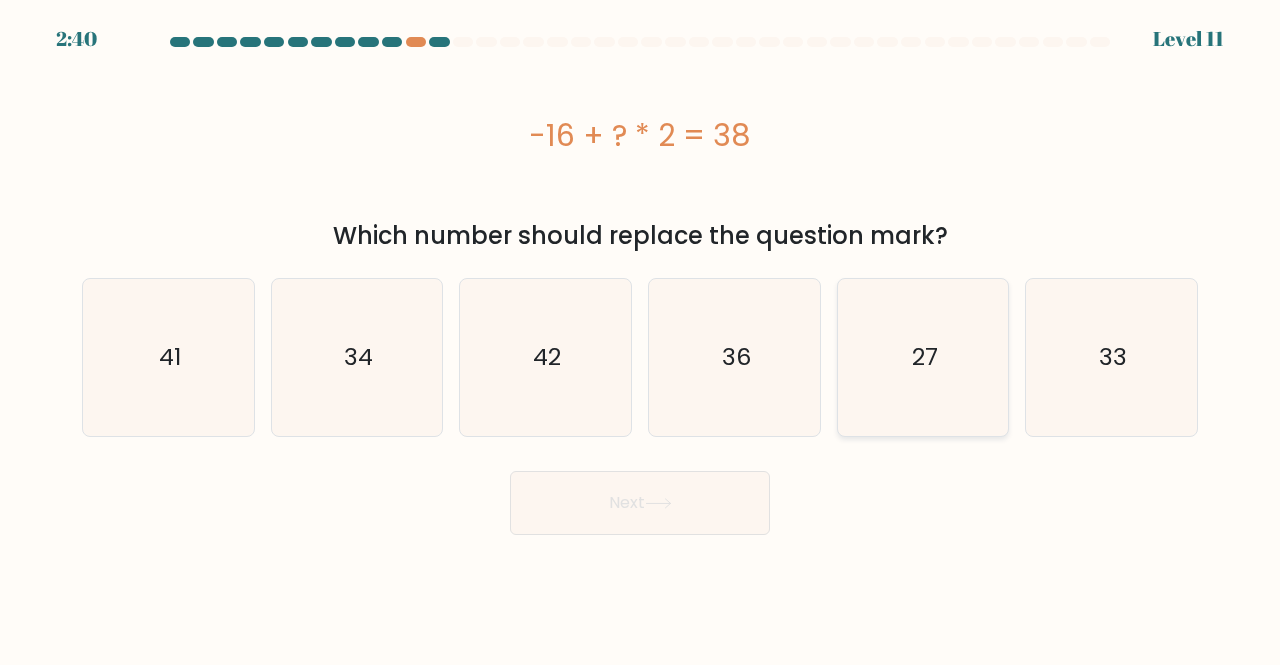 click on "27" at bounding box center (923, 357) 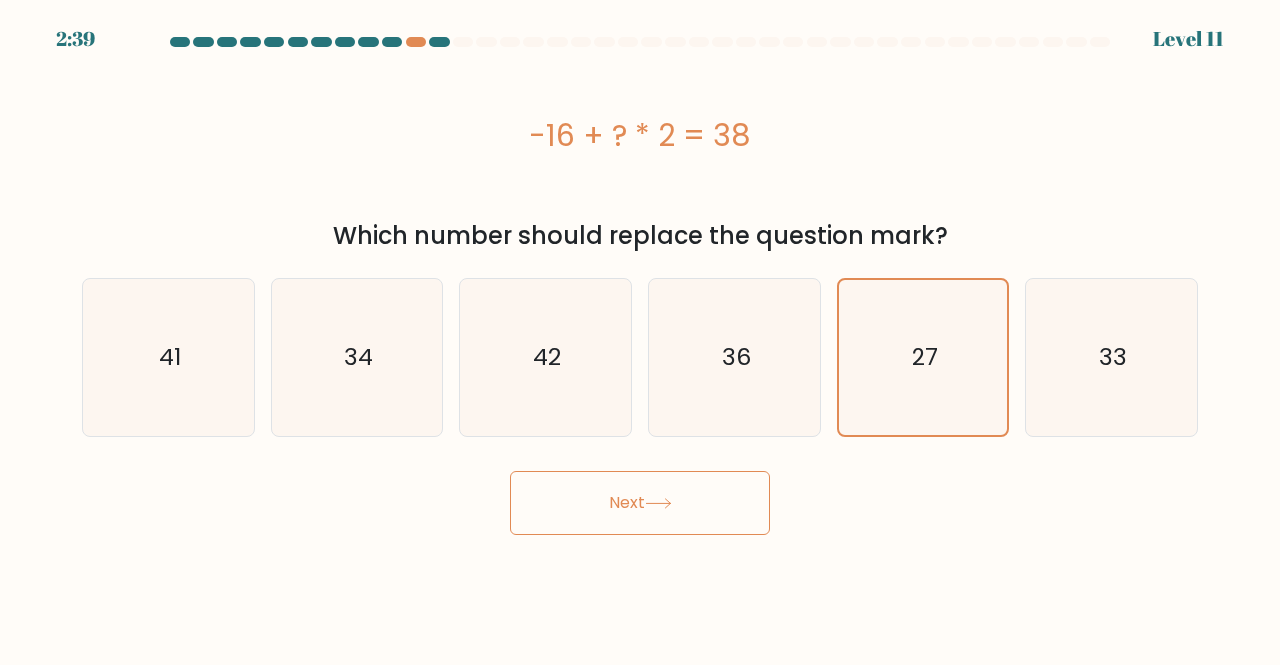 click on "Next" at bounding box center [640, 503] 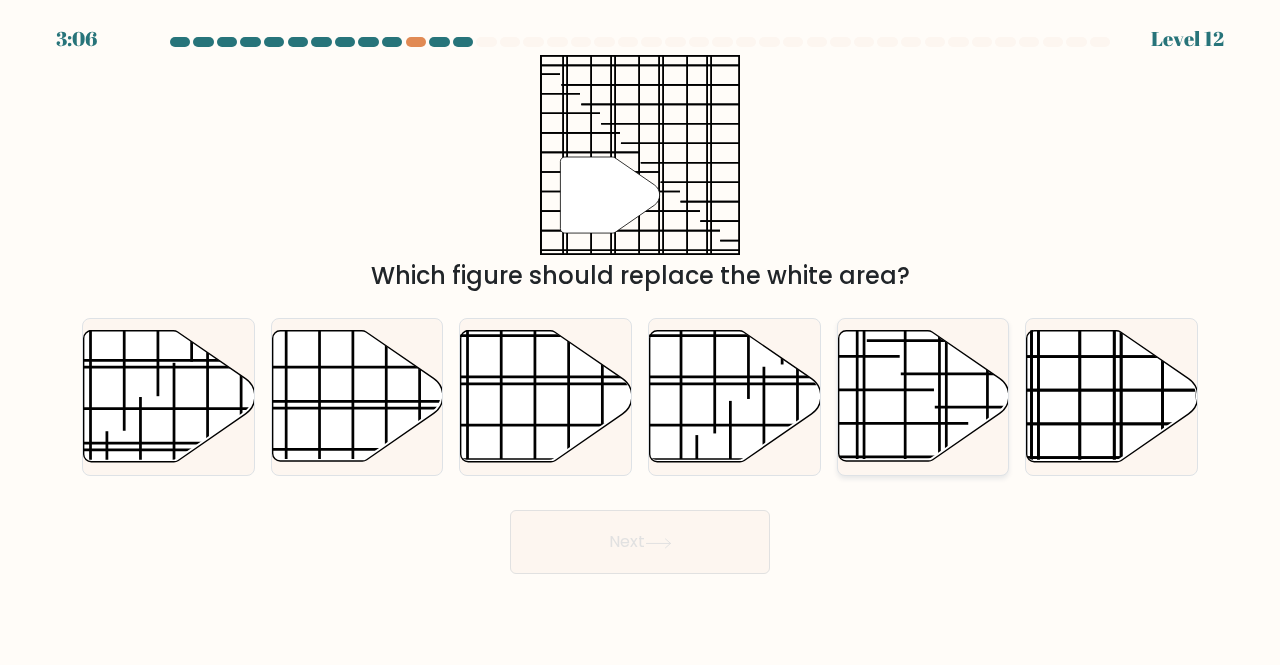 click 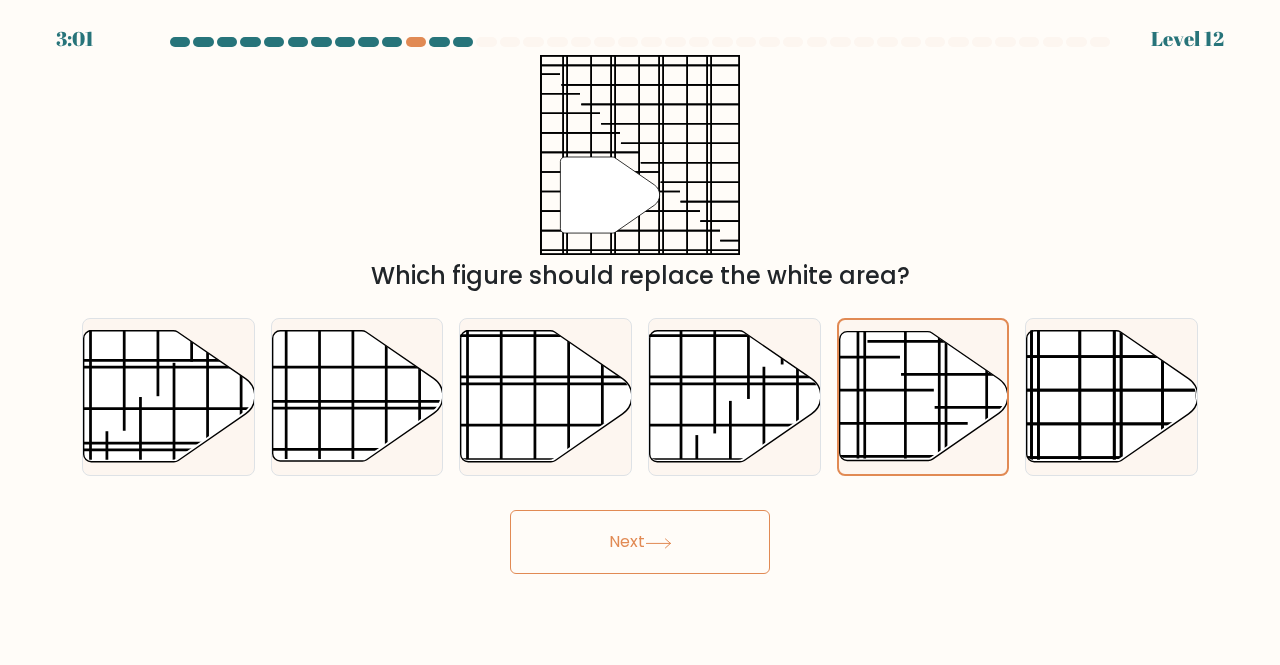 click on "Next" at bounding box center [640, 542] 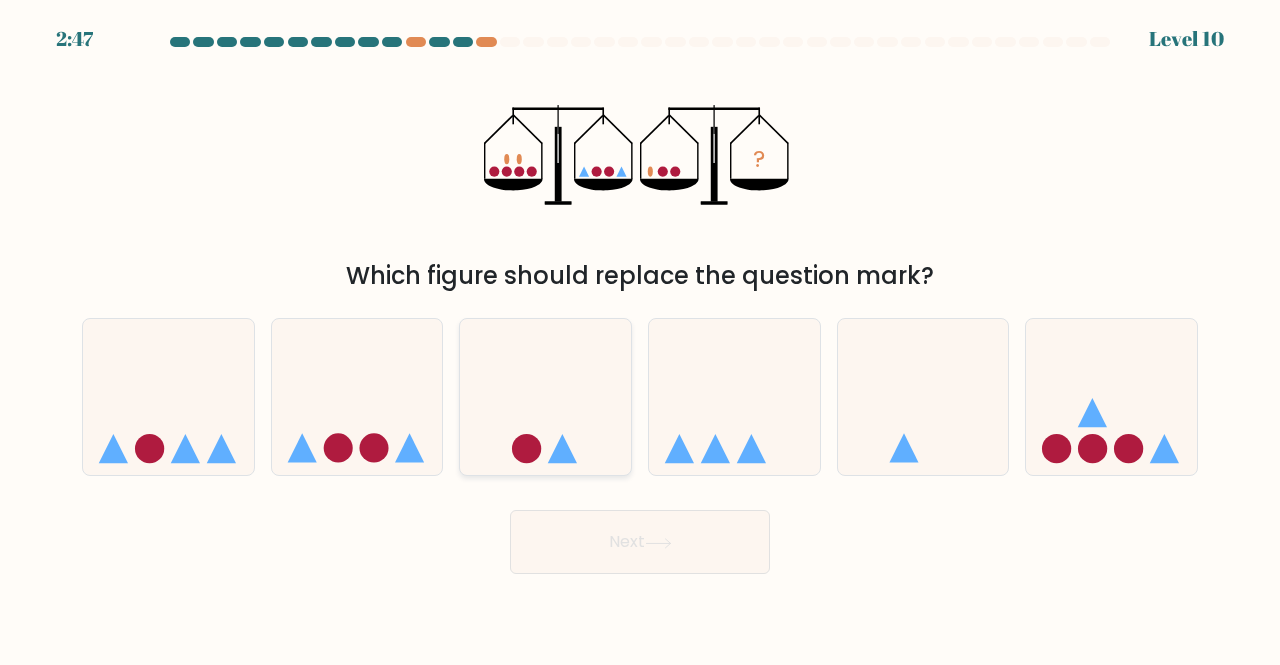 click 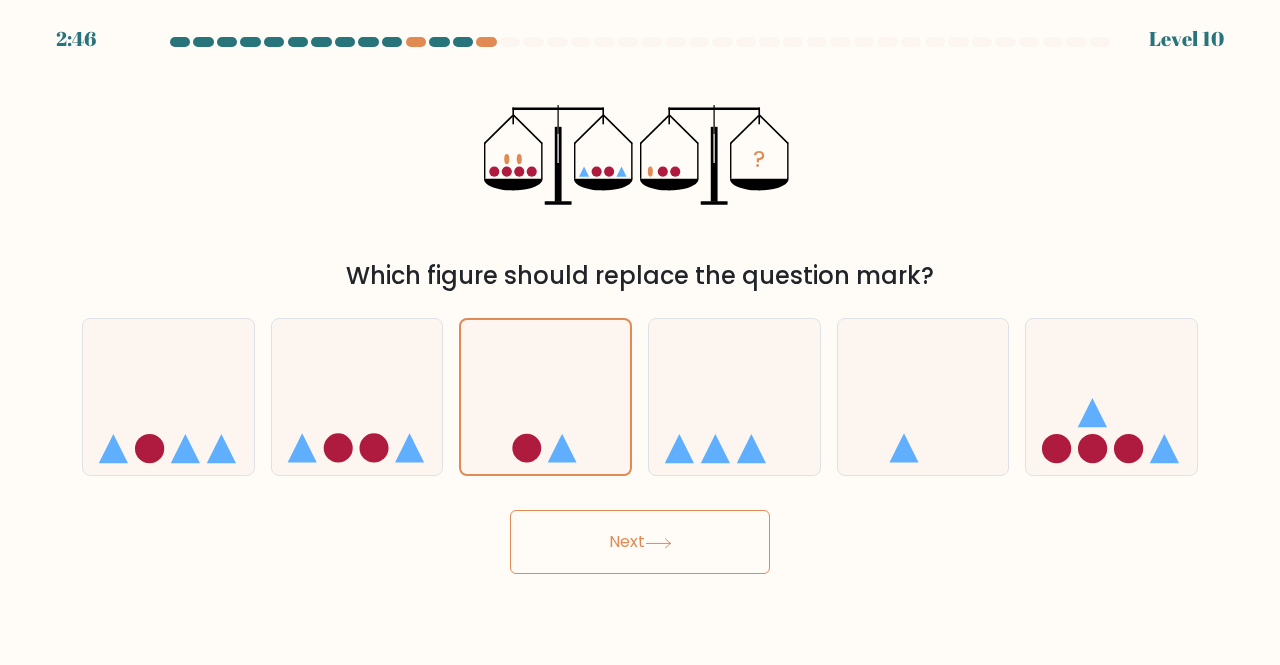 click on "Next" at bounding box center (640, 542) 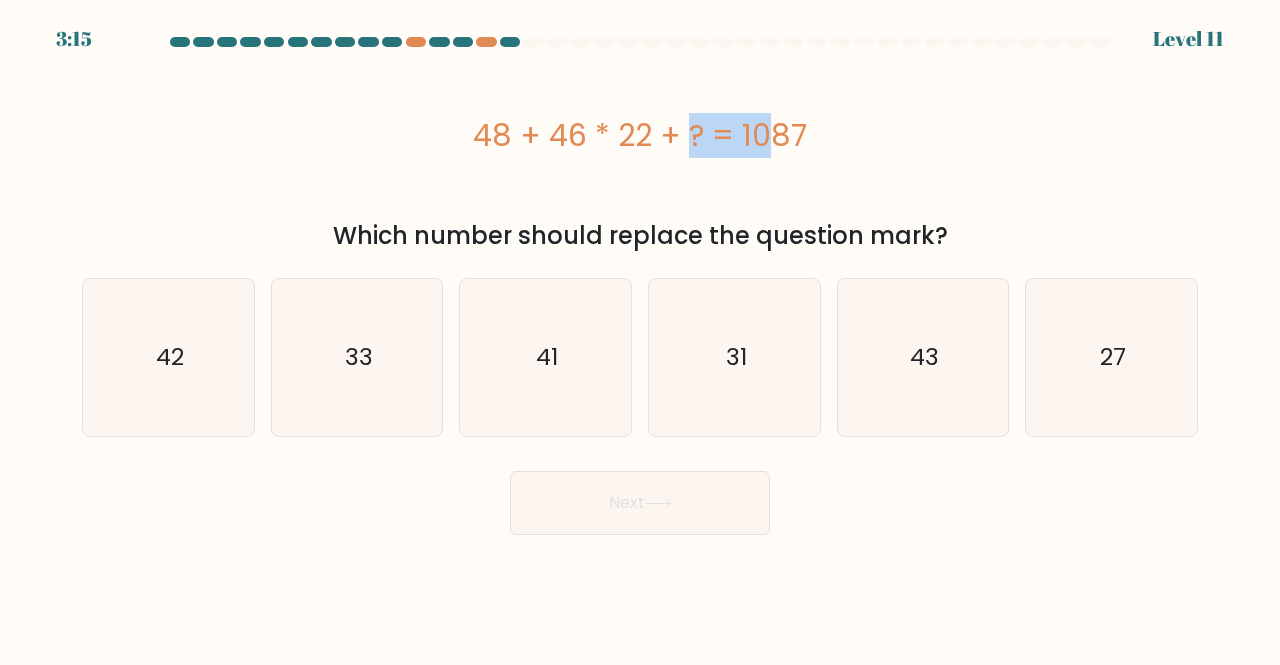 drag, startPoint x: 650, startPoint y: 149, endPoint x: 564, endPoint y: 129, distance: 88.29496 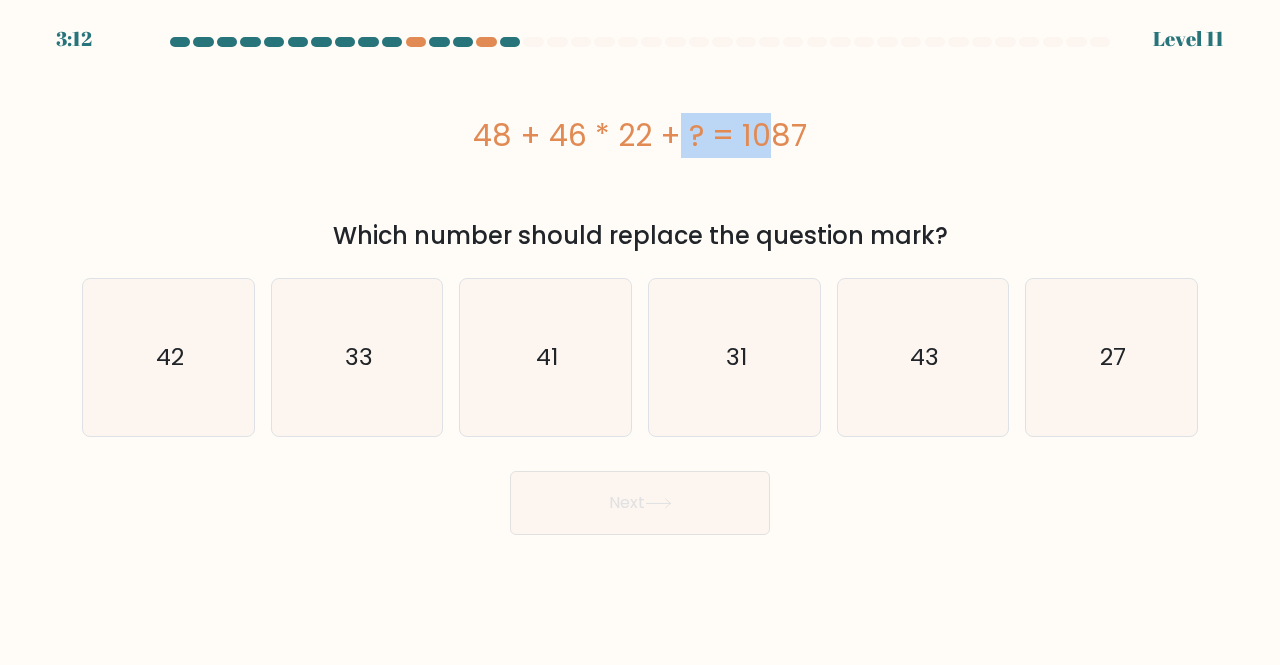 drag, startPoint x: 558, startPoint y: 133, endPoint x: 650, endPoint y: 133, distance: 92 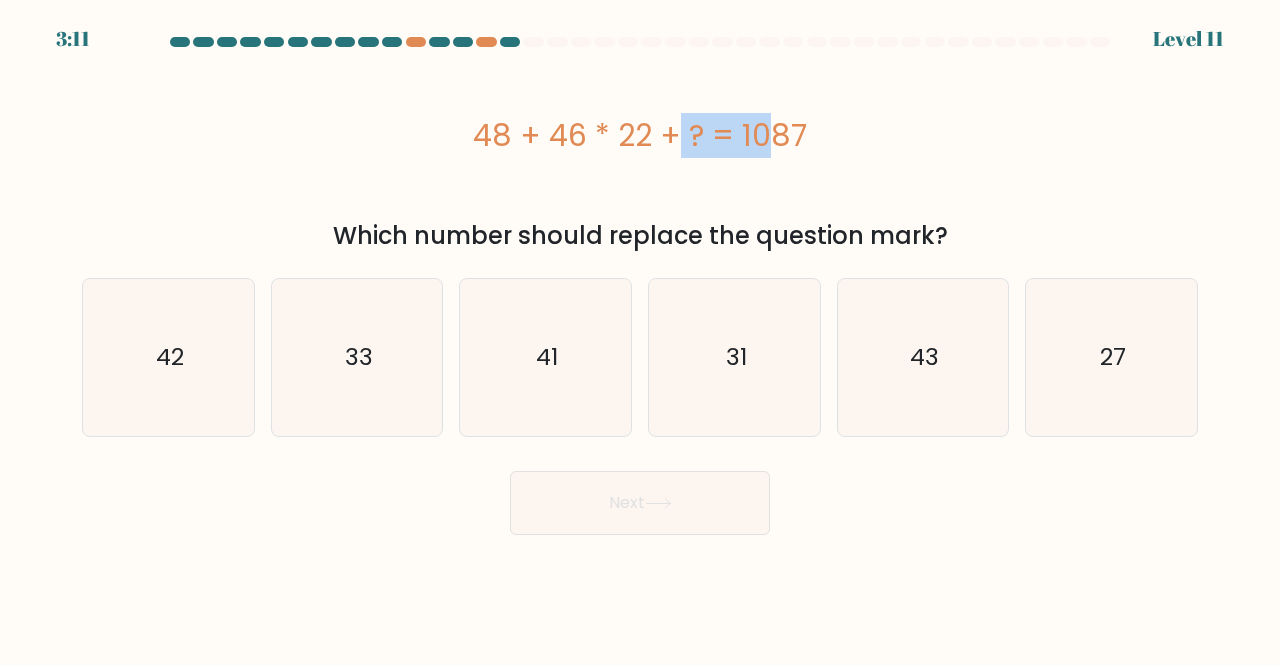copy on "46 * 22" 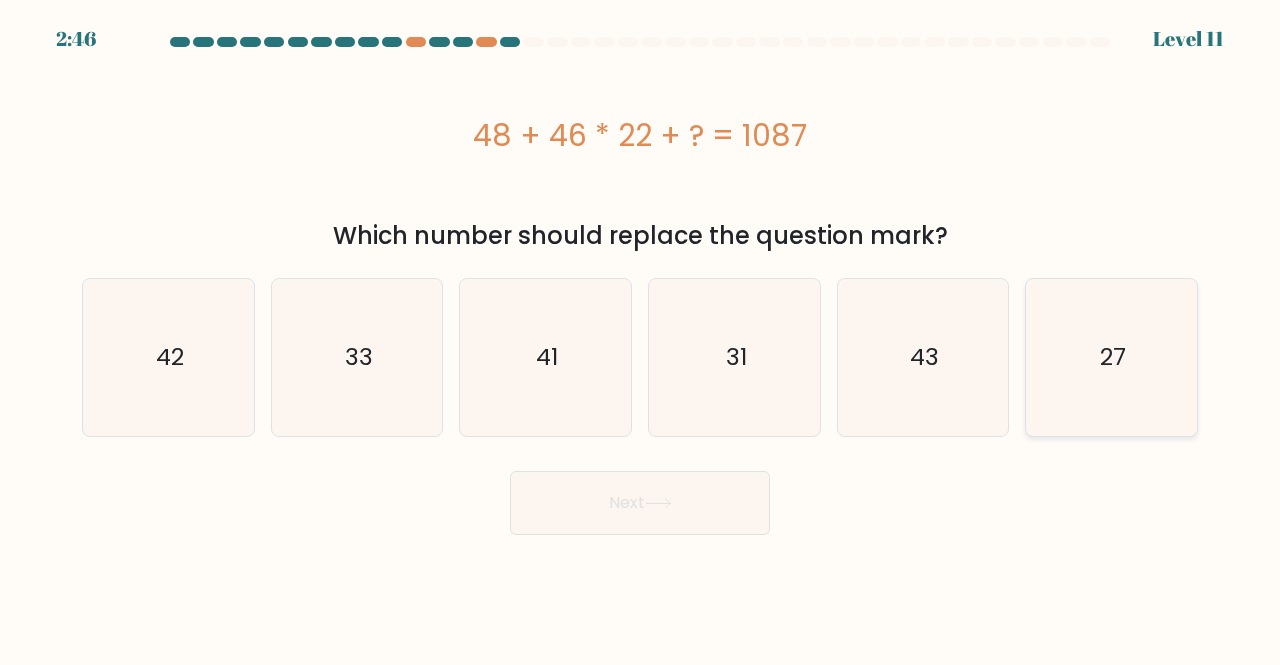 click on "27" 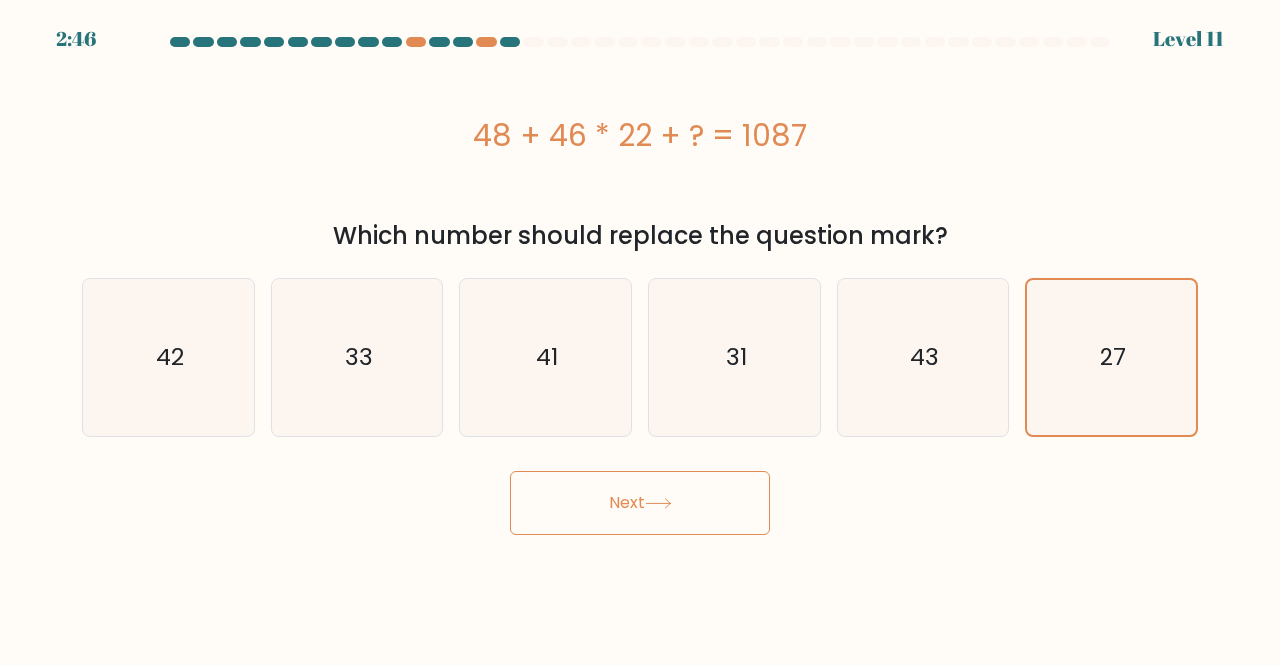click on "Next" at bounding box center [640, 503] 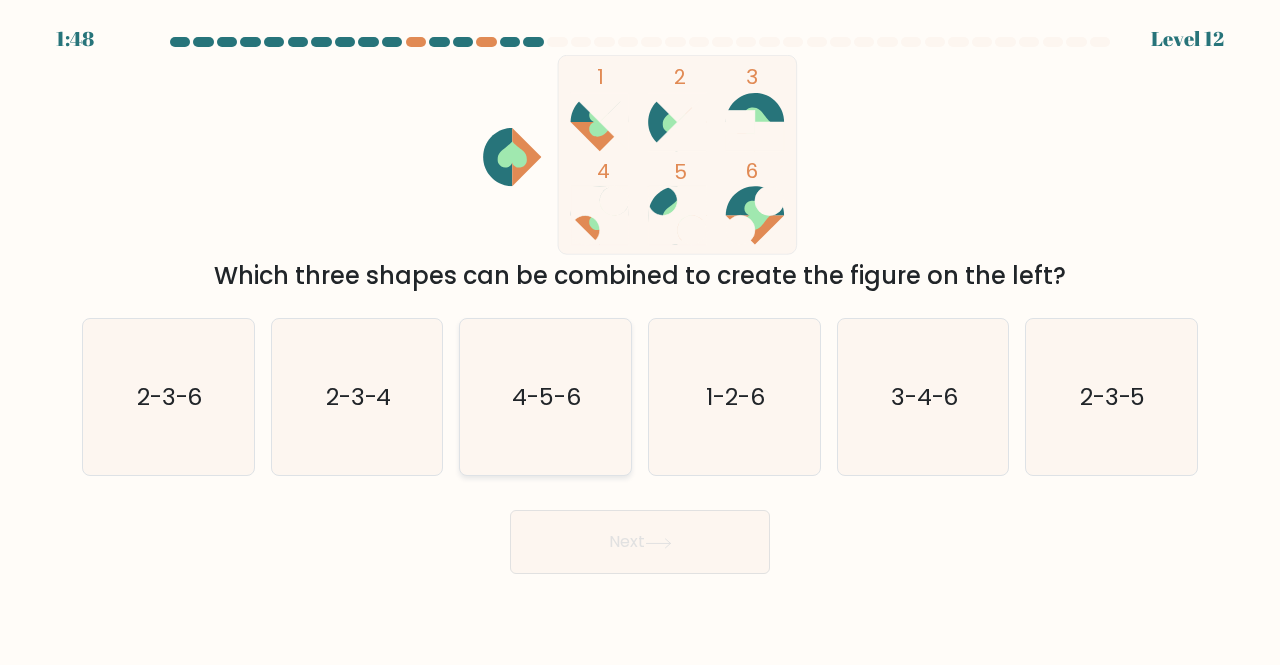 click on "4-5-6" 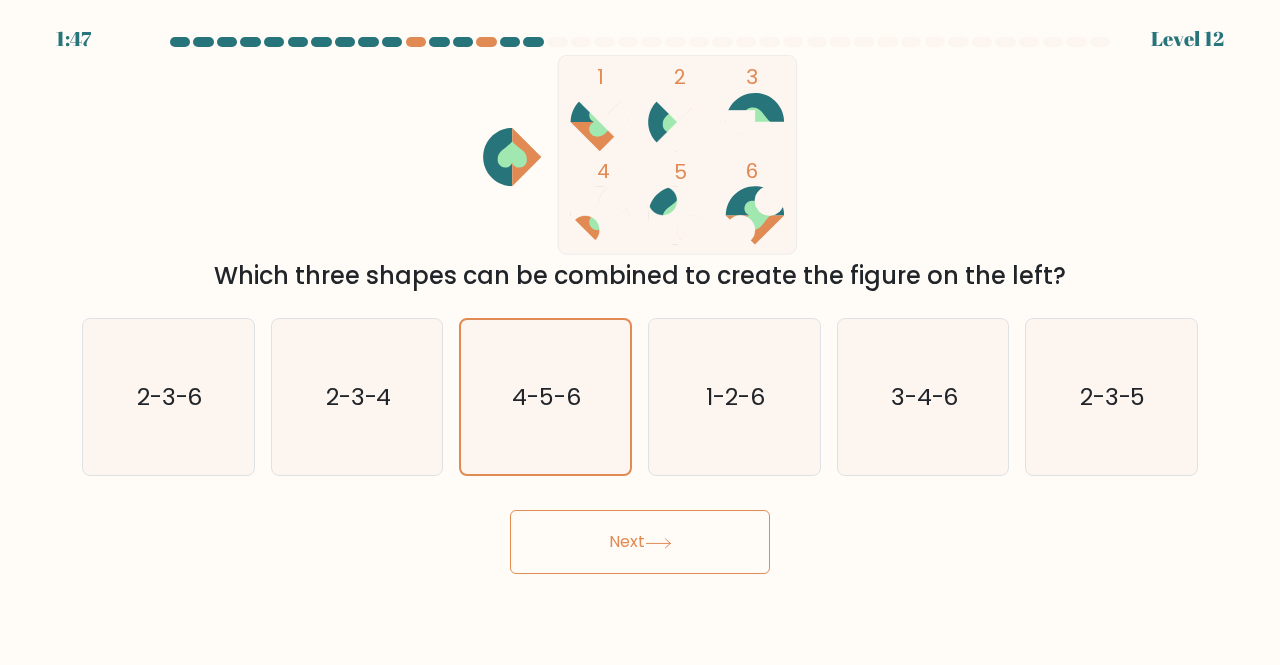 click on "Next" at bounding box center (640, 542) 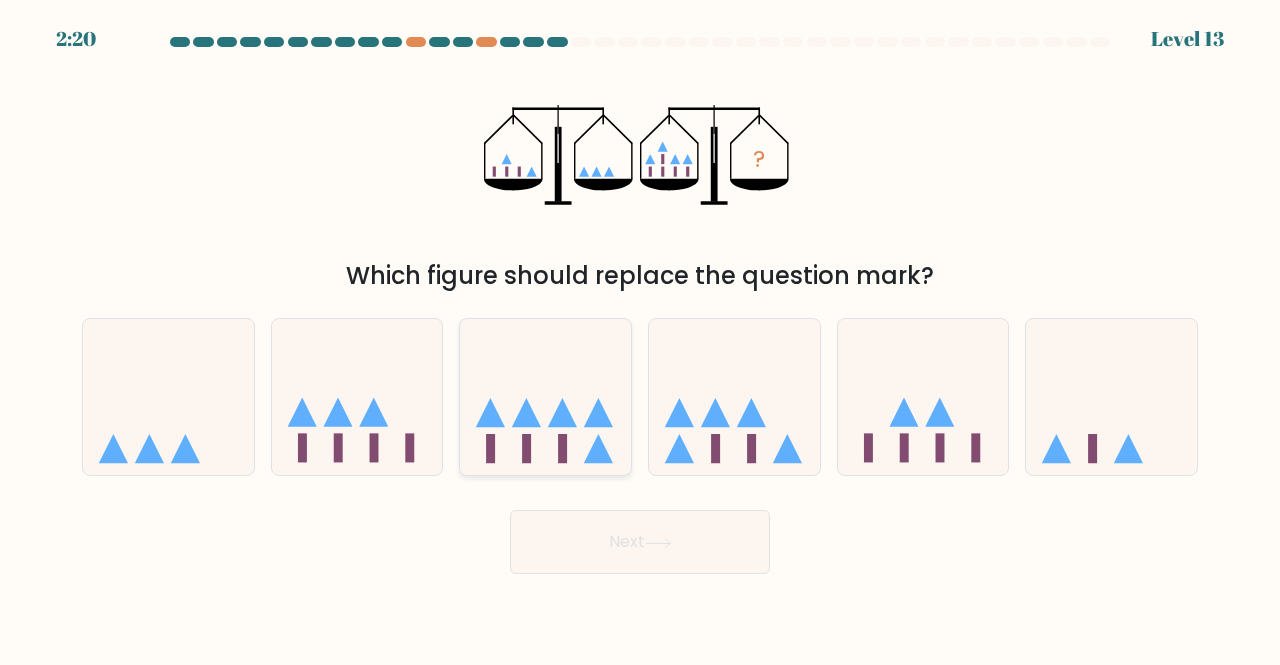 click 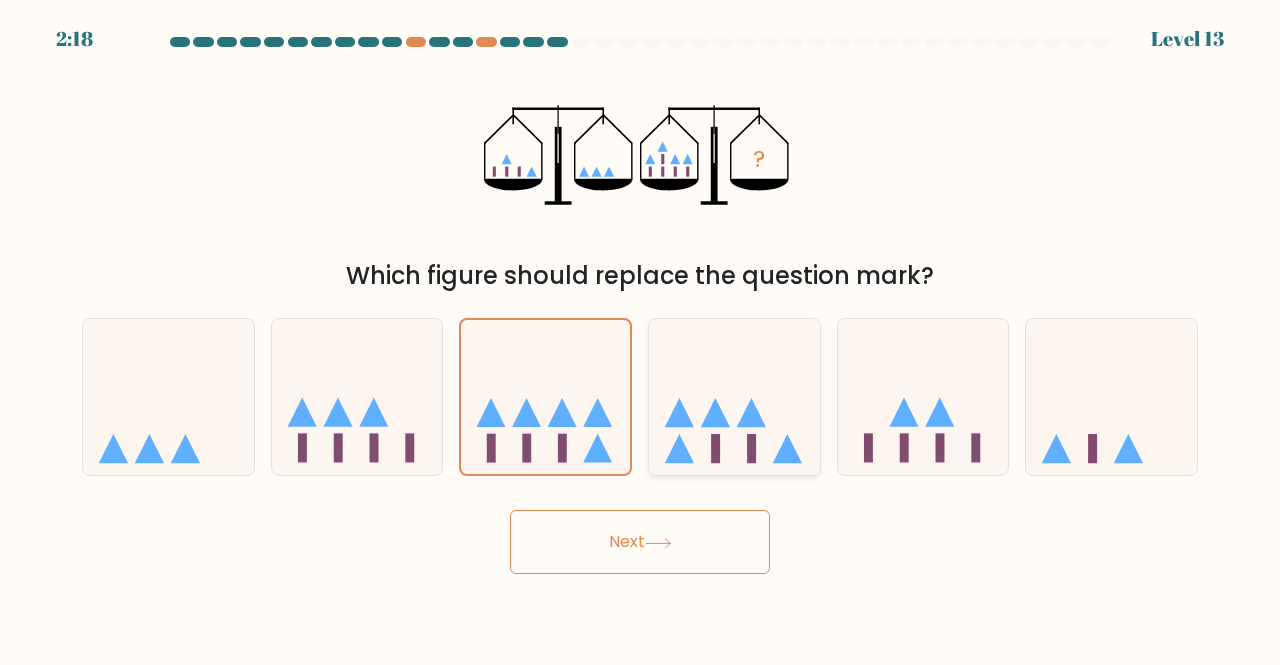 click 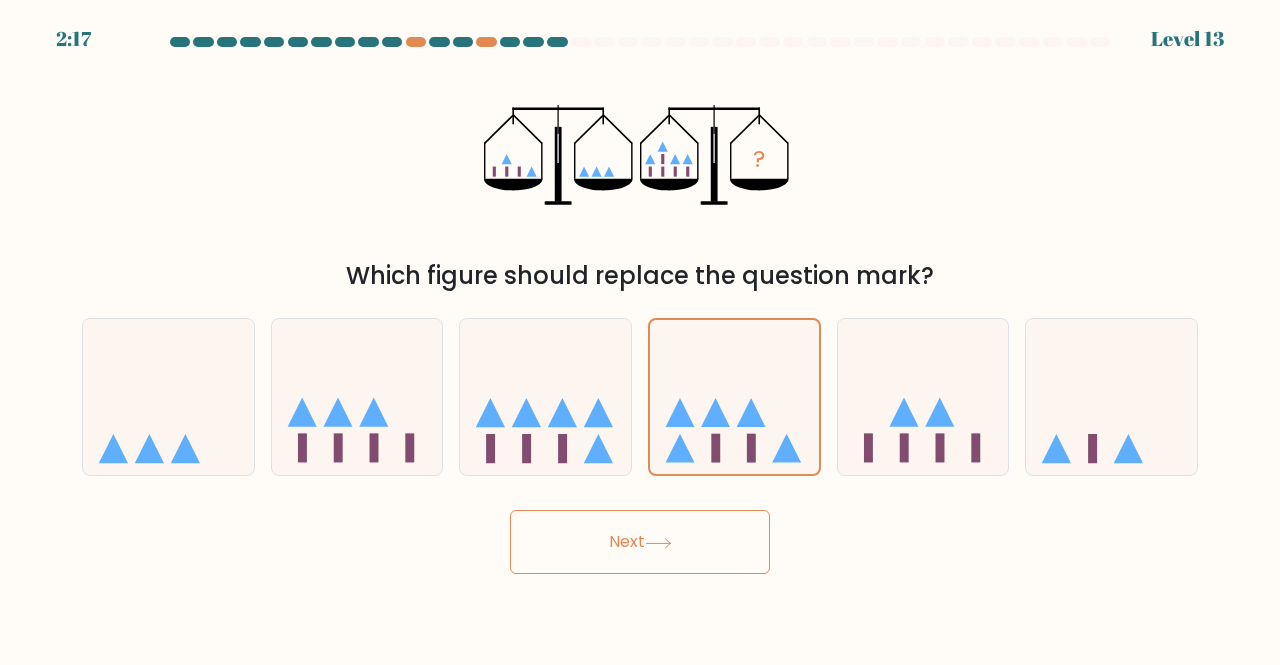 click on "2:17
Level 13" at bounding box center (640, 332) 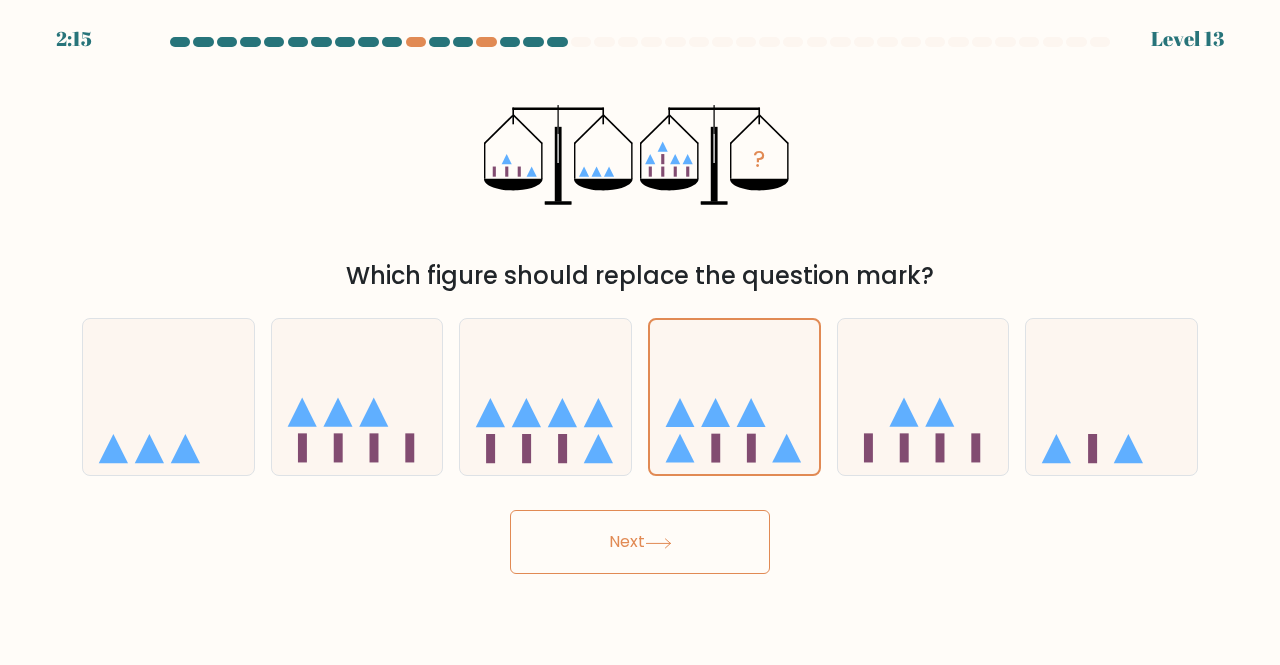 click on "Next" at bounding box center [640, 542] 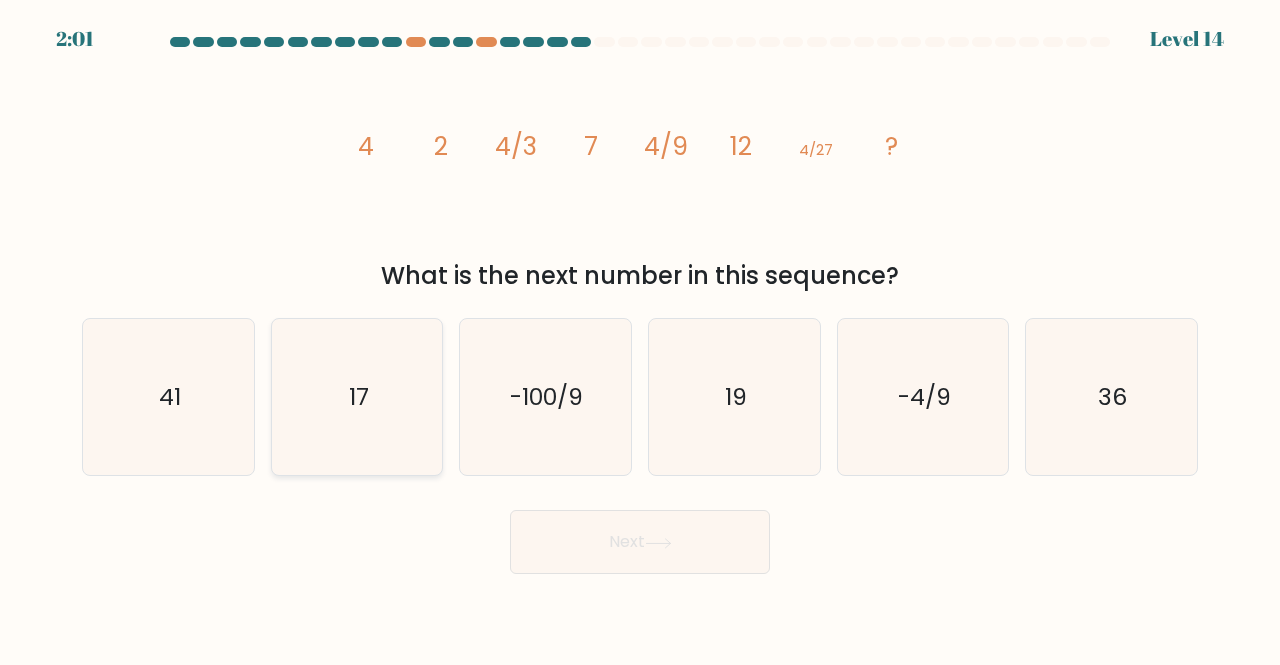 click on "17" 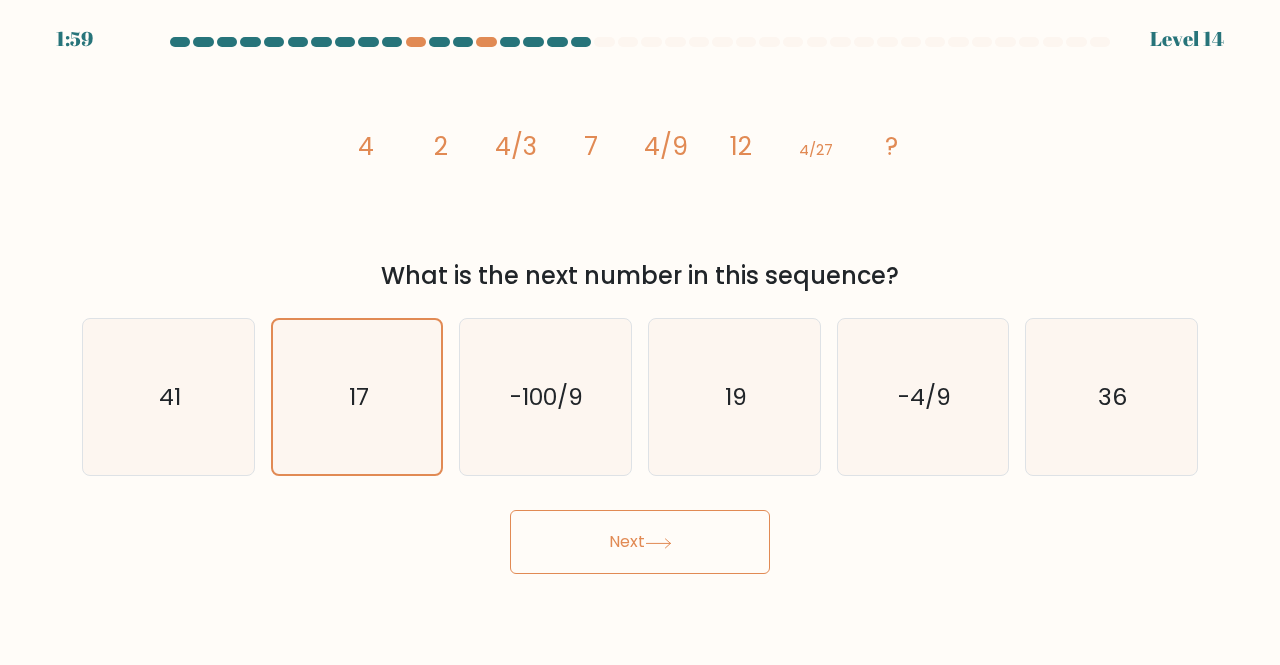 click on "Next" at bounding box center [640, 542] 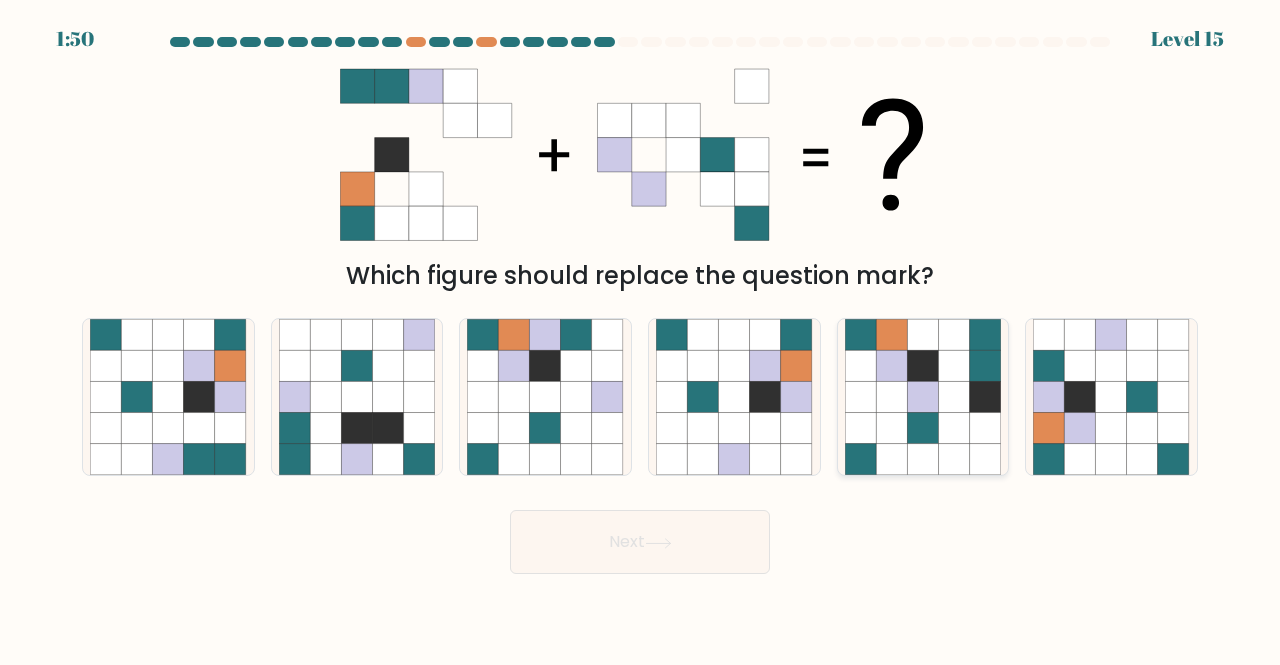 click 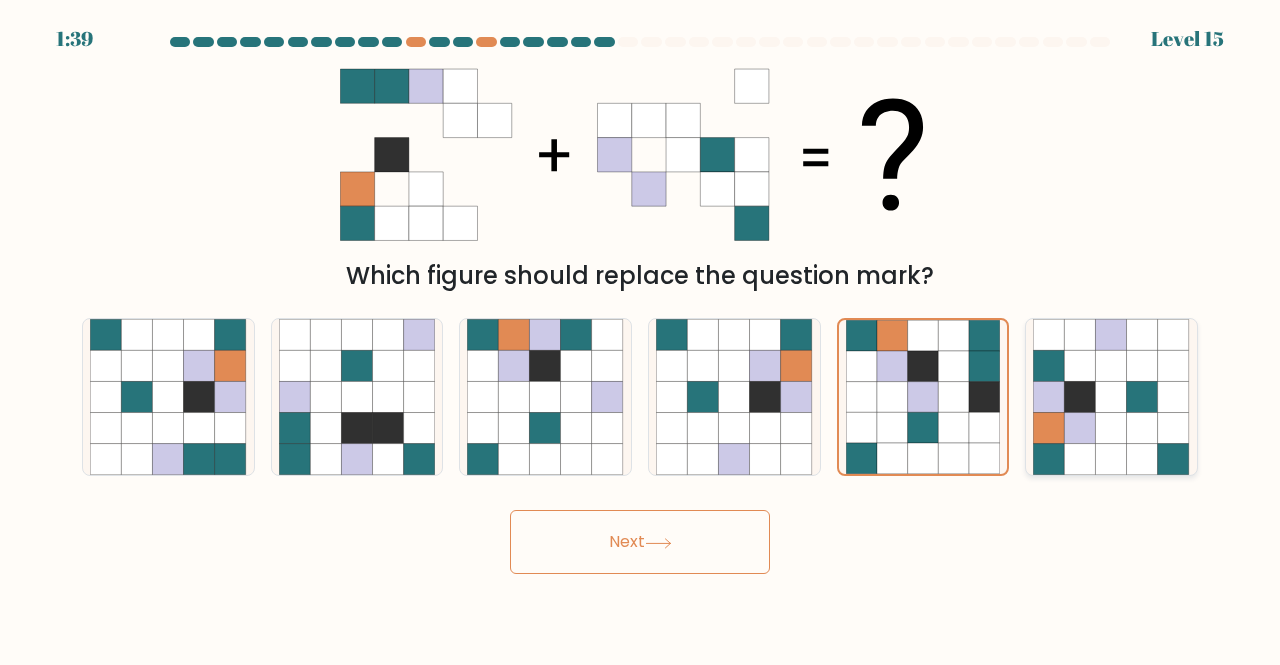click 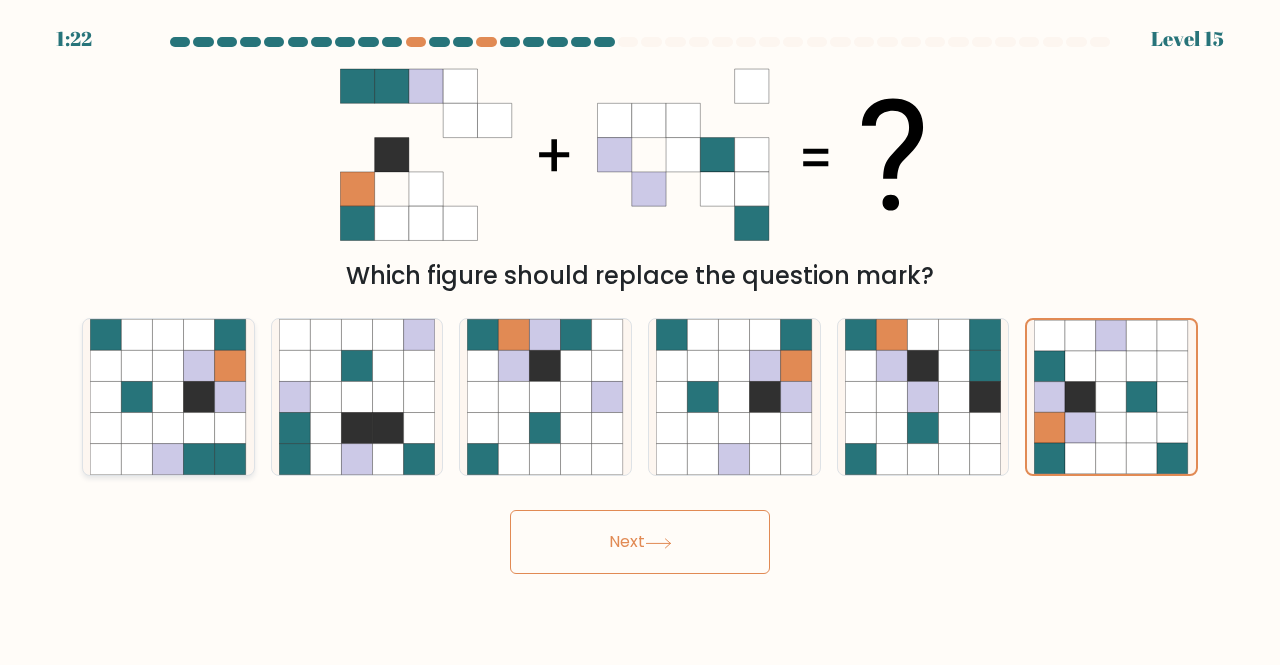 click 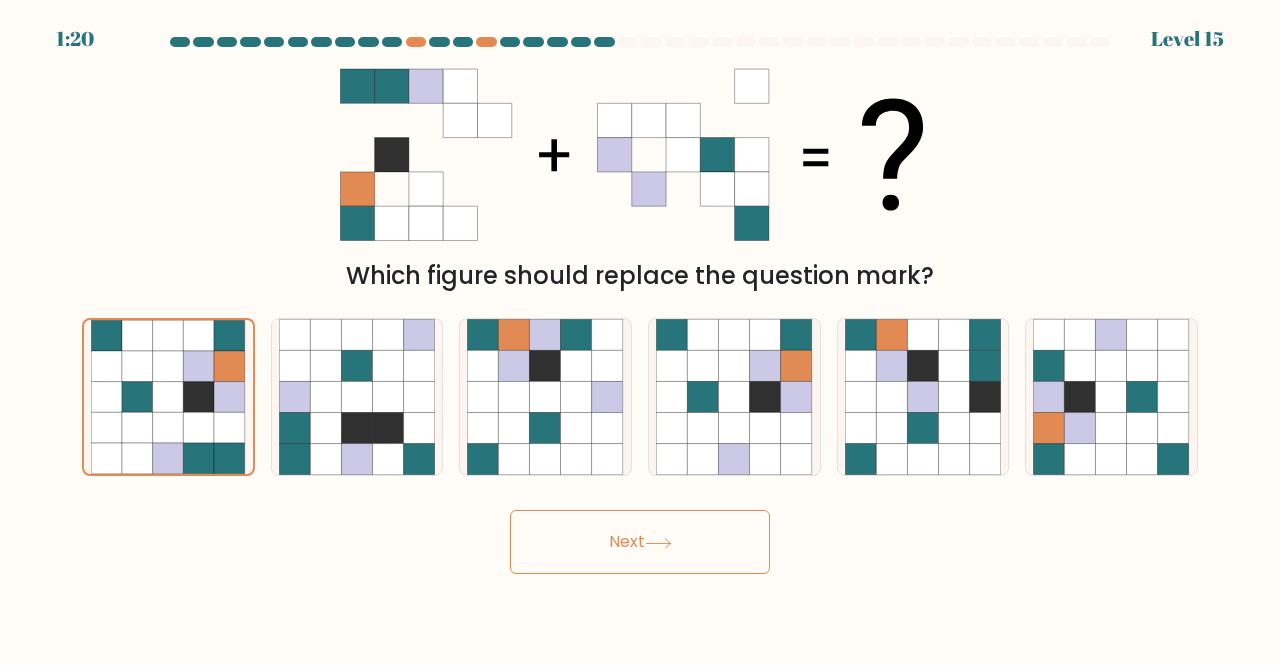 click on "Next" at bounding box center (640, 542) 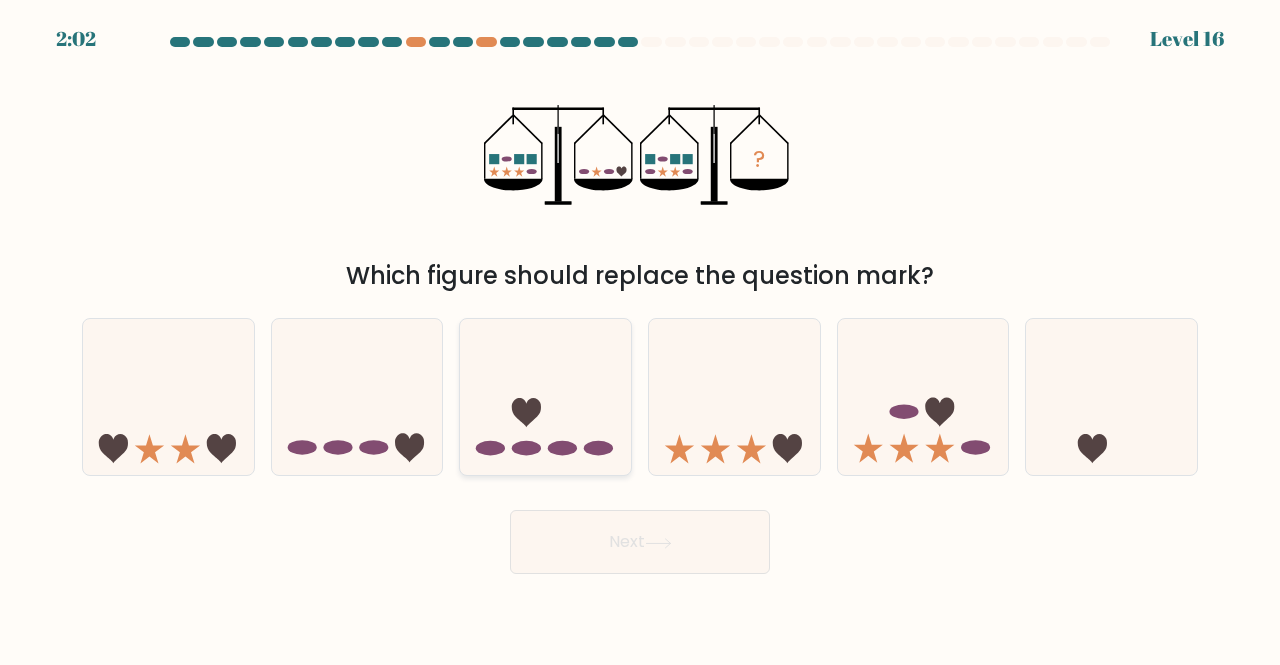 drag, startPoint x: 662, startPoint y: 566, endPoint x: 592, endPoint y: 343, distance: 233.72847 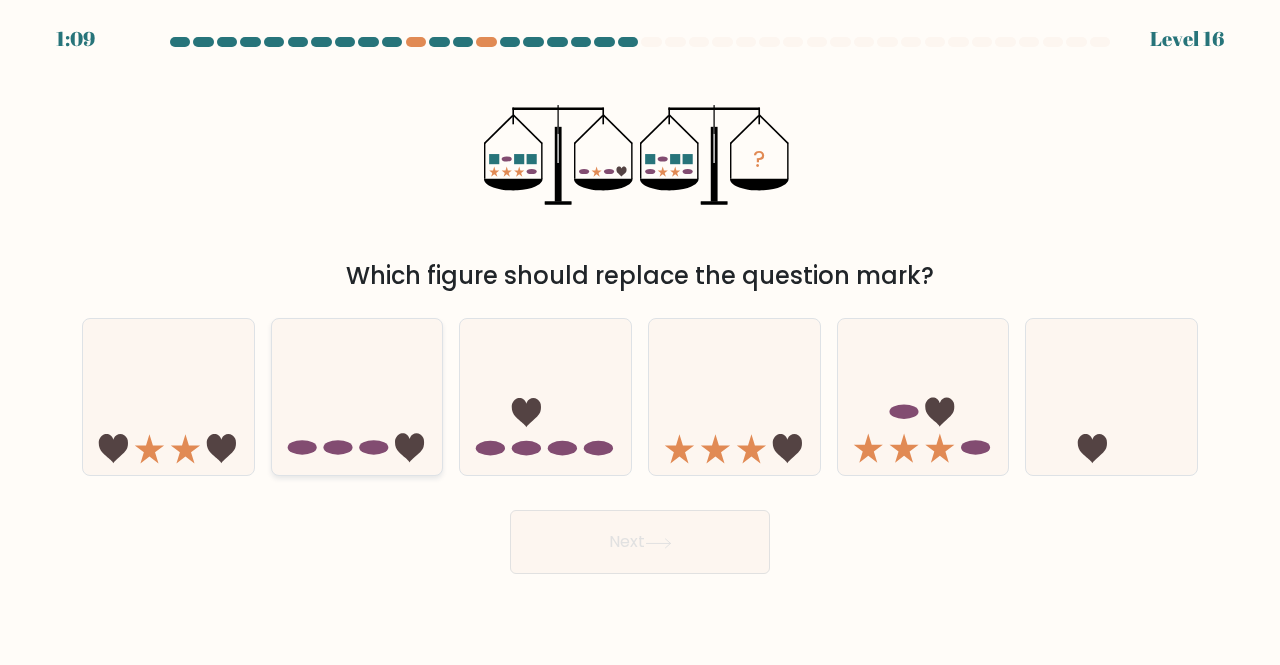 click 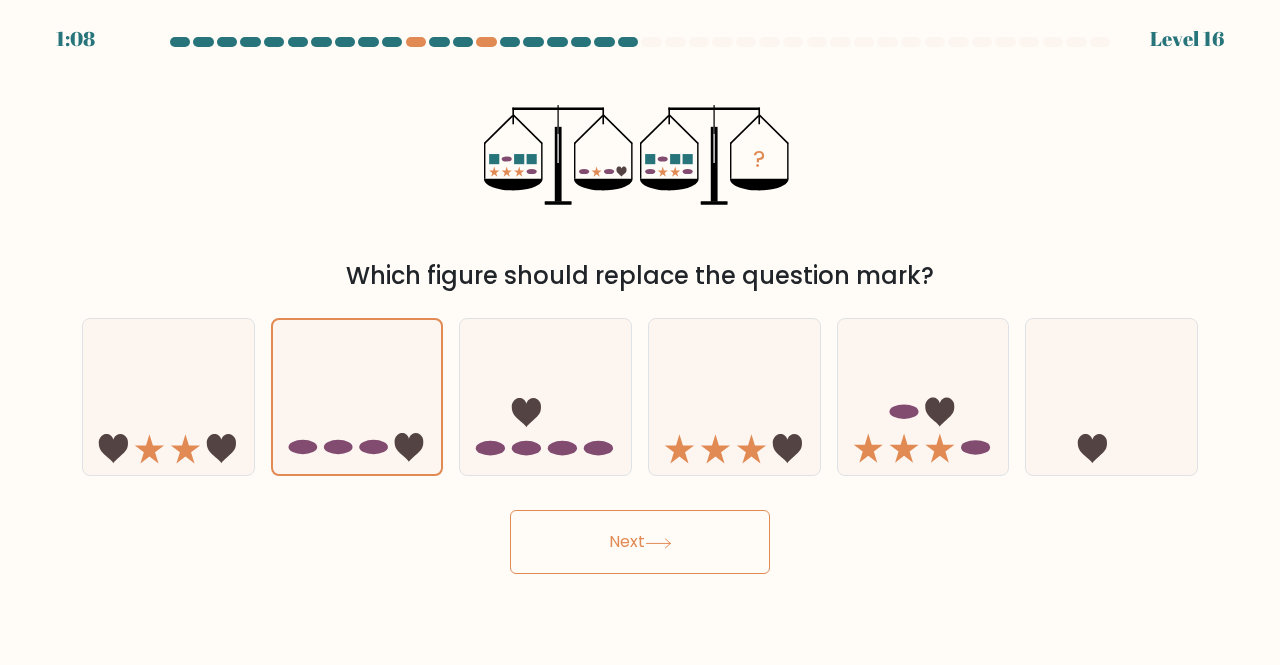 click on "Next" at bounding box center [640, 542] 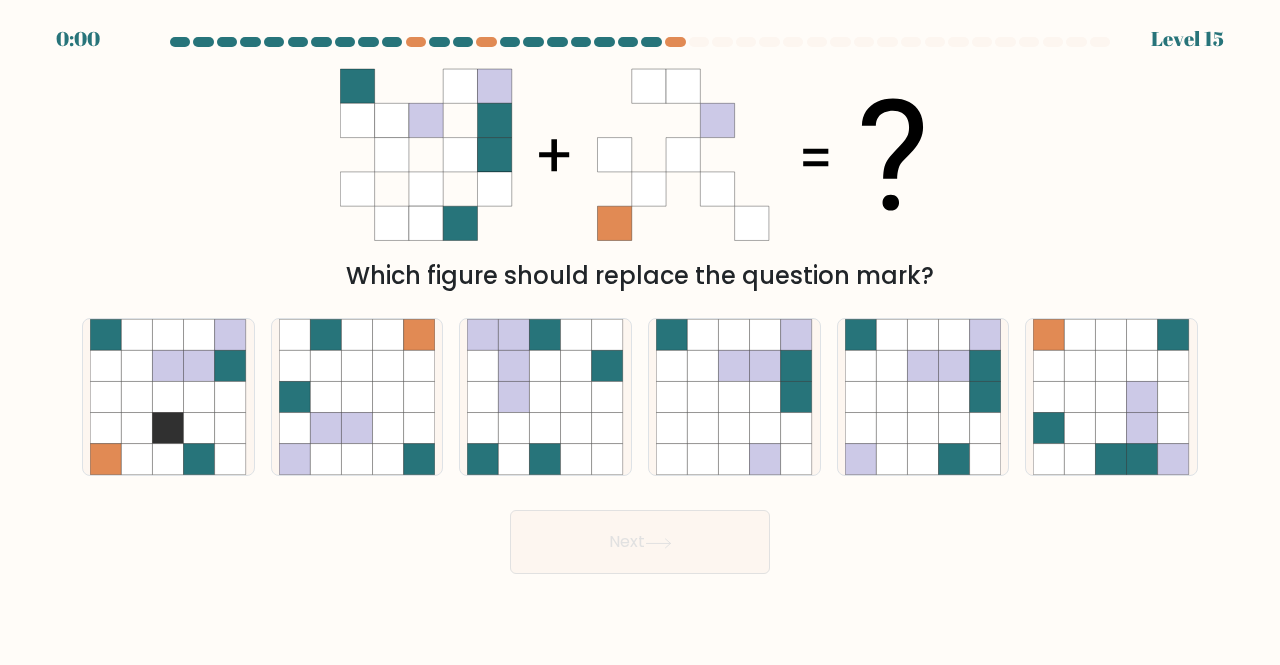 scroll, scrollTop: 0, scrollLeft: 0, axis: both 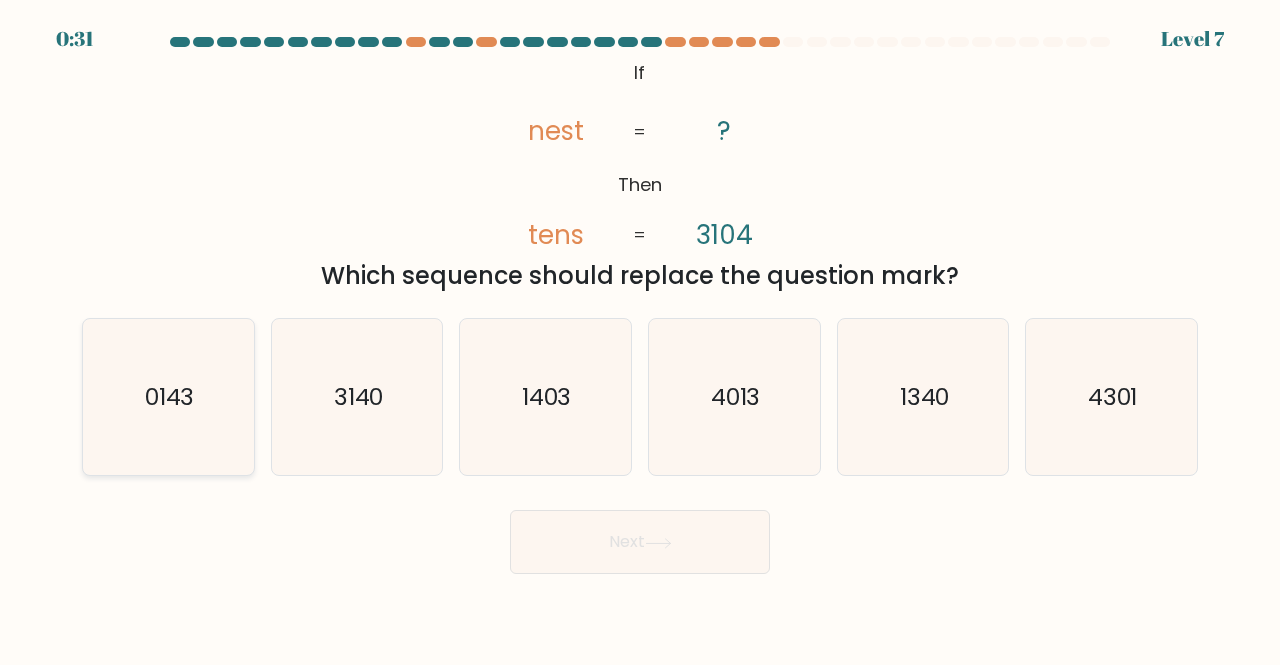 click on "0143" 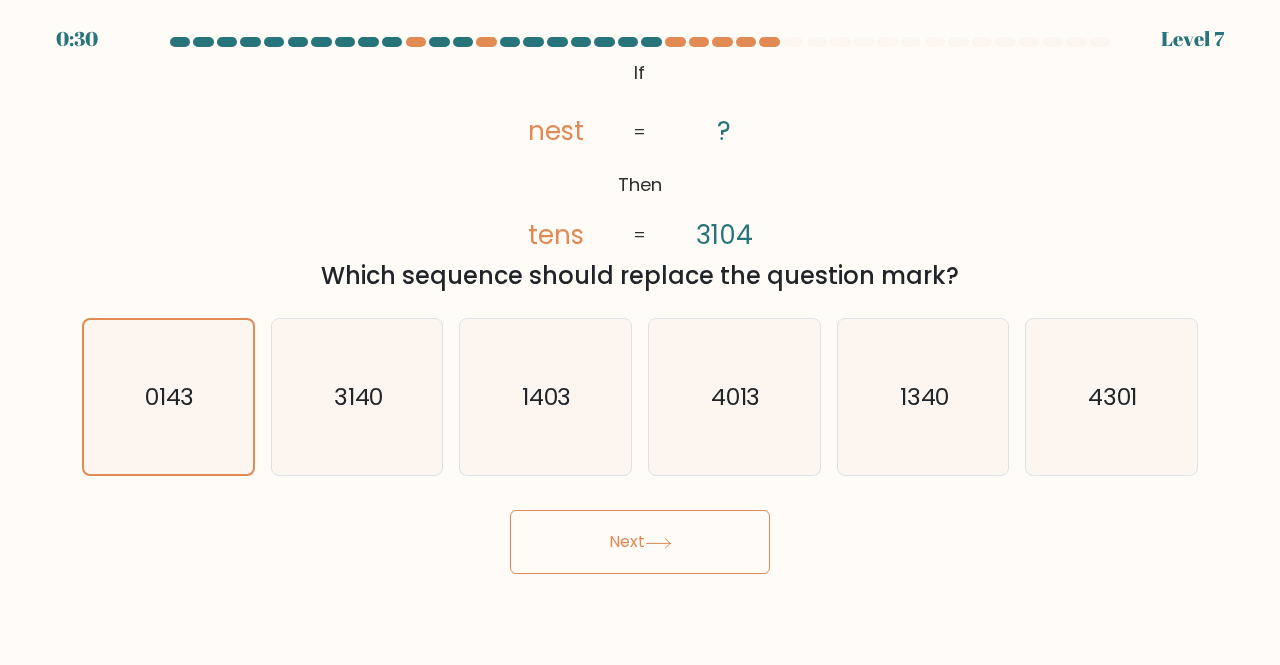click on "Next" at bounding box center (640, 542) 